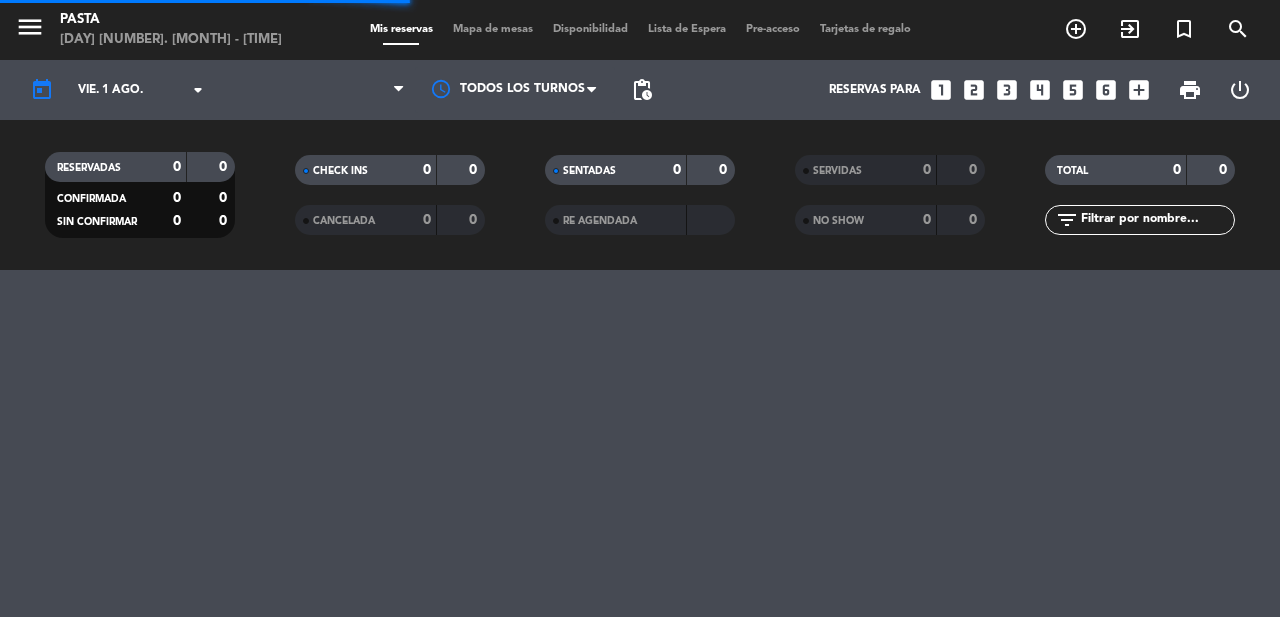 scroll, scrollTop: 0, scrollLeft: 0, axis: both 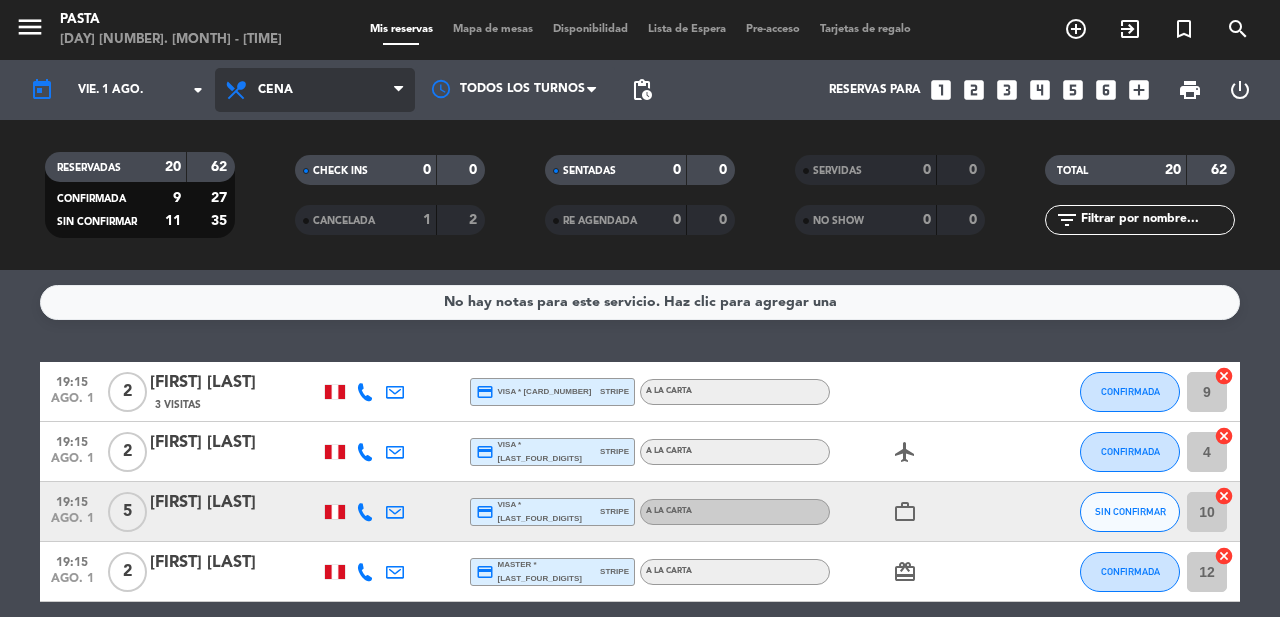click on "Cena" at bounding box center (315, 90) 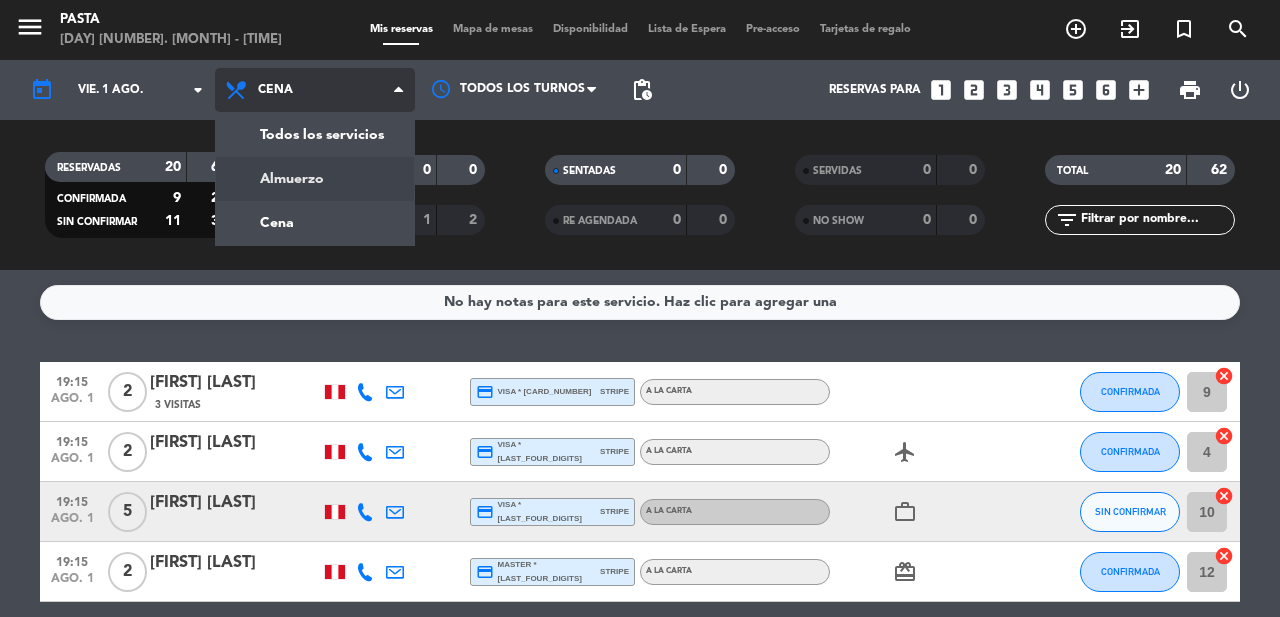 click on "menu  Pasta   [DAY] [NUMBER]. [MONTH] - [TIME]   Mis reservas   Mapa de mesas   Disponibilidad   Lista de Espera   Pre-acceso   Tarjetas de regalo  add_circle_outline exit_to_app turned_in_not search today    [DAY]. [NUMBER] [MONTH] arrow_drop_down  Todos los servicios  Almuerzo  Cena  Cena  Todos los servicios  Almuerzo  Cena Todos los turnos pending_actions  Reservas para   looks_one   looks_2   looks_3   looks_4   looks_5   looks_6   add_box  print  power_settings_new   RESERVADAS   20   62   CONFIRMADA   9   27   SIN CONFIRMAR   11   35   CHECK INS   0   0   CANCELADA   1   2   SENTADAS   0   0   RE AGENDADA   0   0   SERVIDAS   0   0   NO SHOW   0   0   TOTAL   20   62  filter_list" 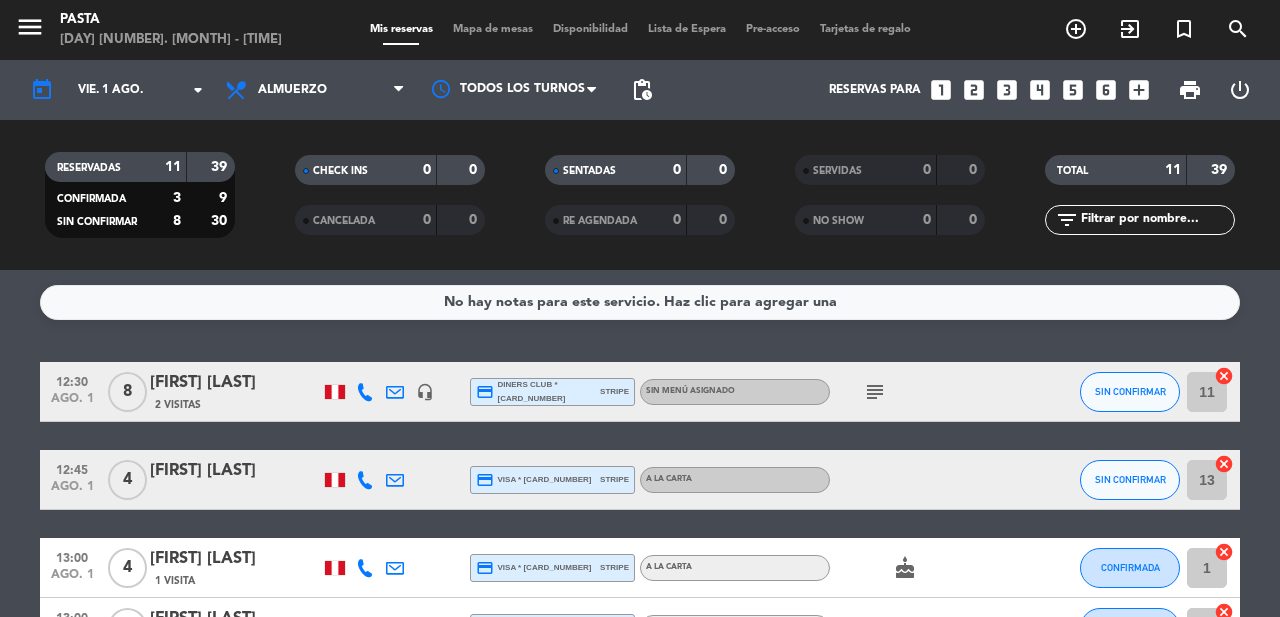 click on "subject" 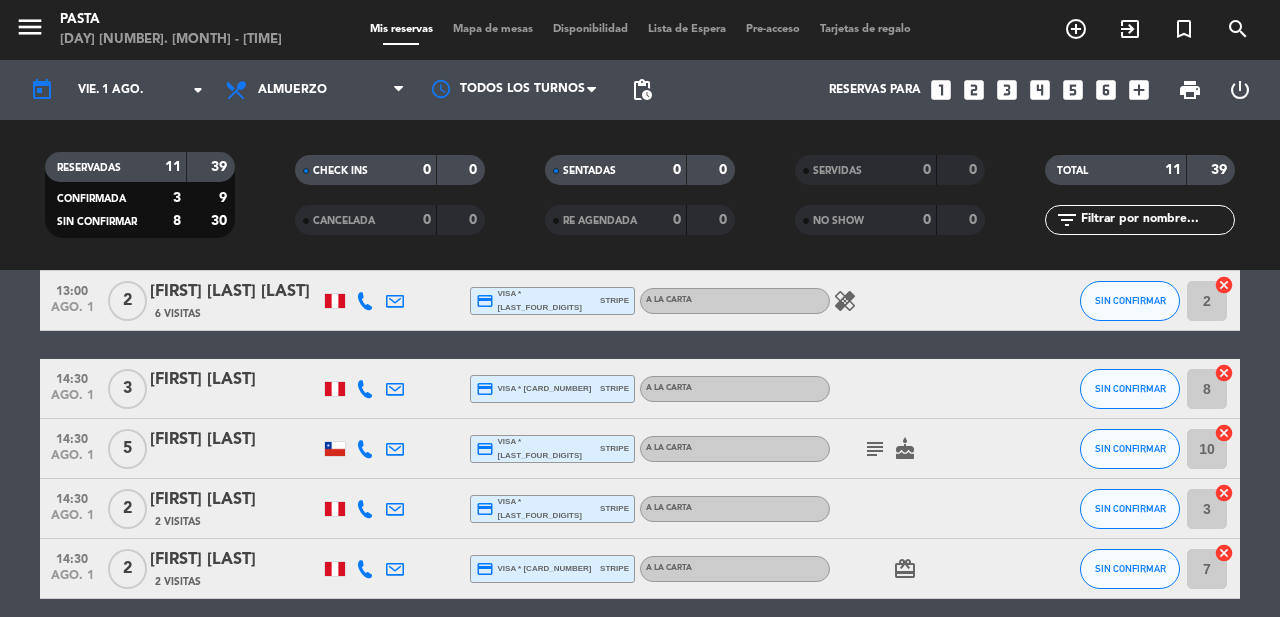 scroll, scrollTop: 561, scrollLeft: 0, axis: vertical 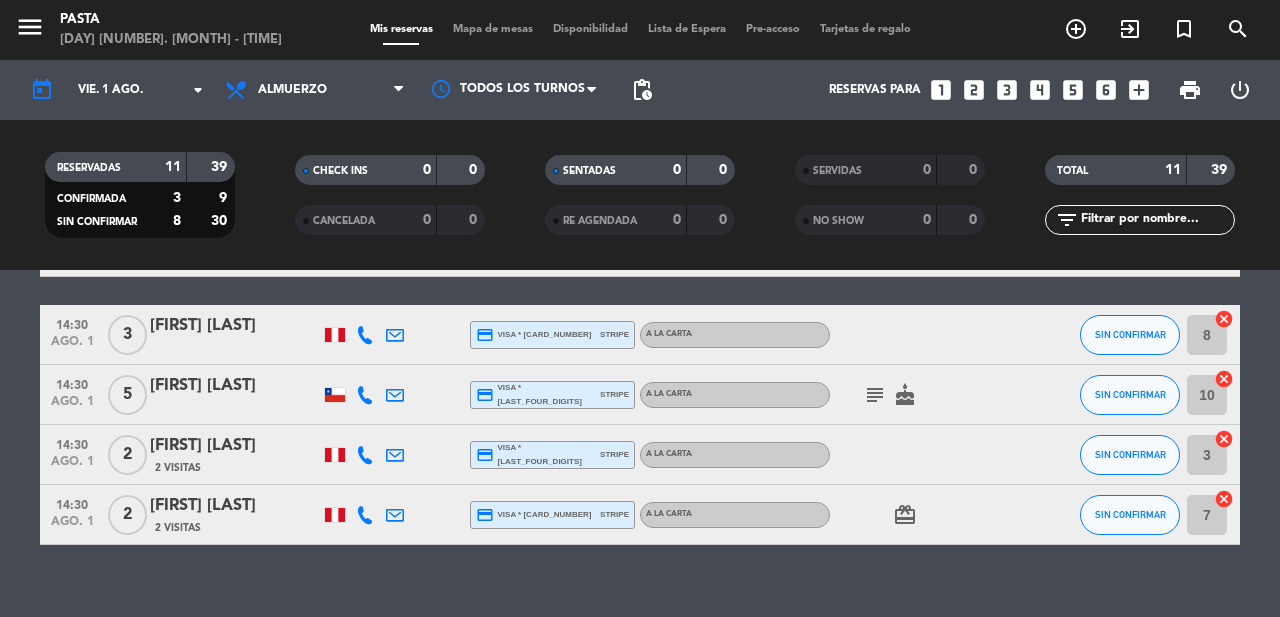 click on "subject" 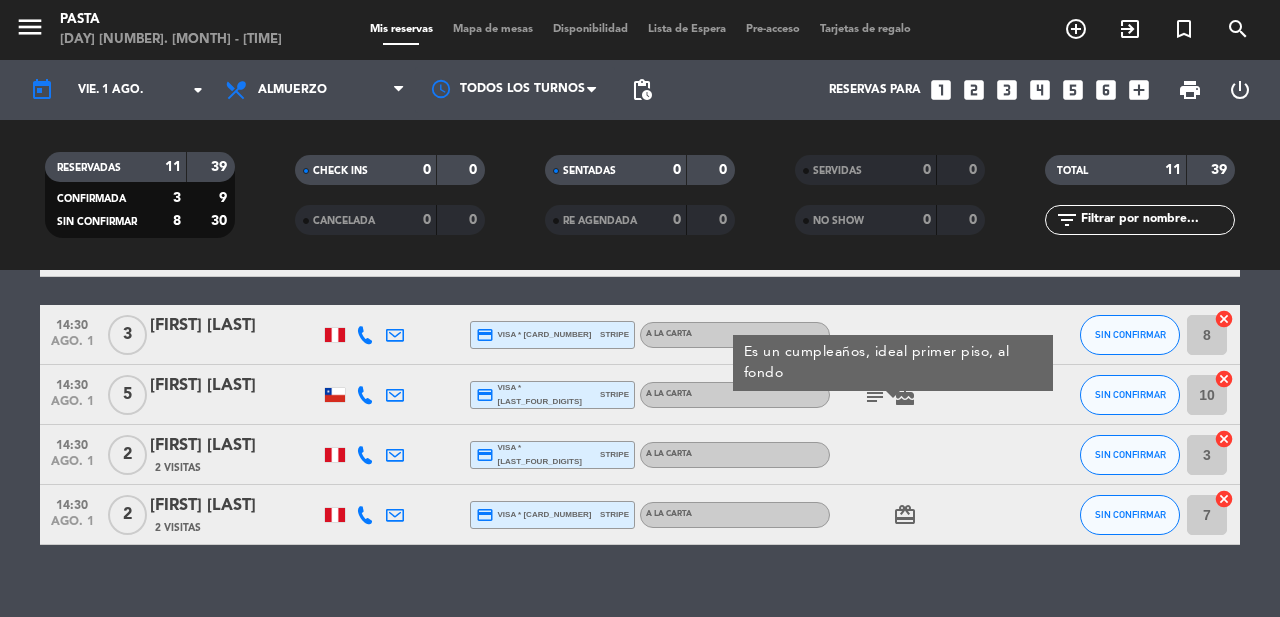 click on "cancel" 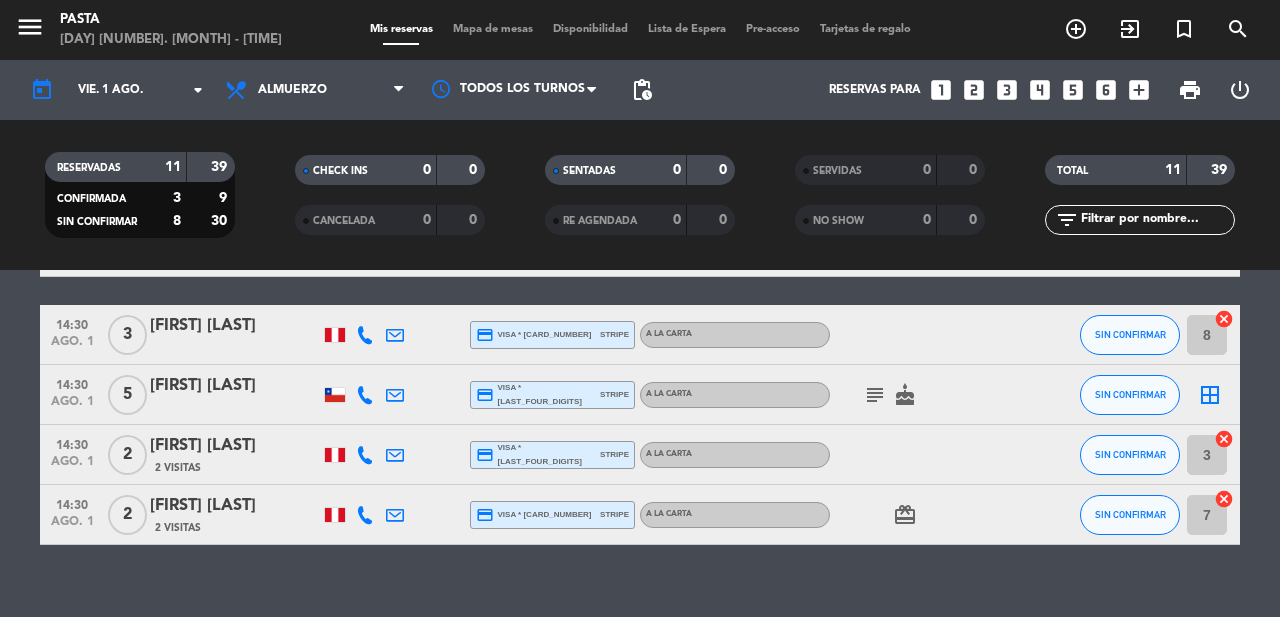 click on "border_all" 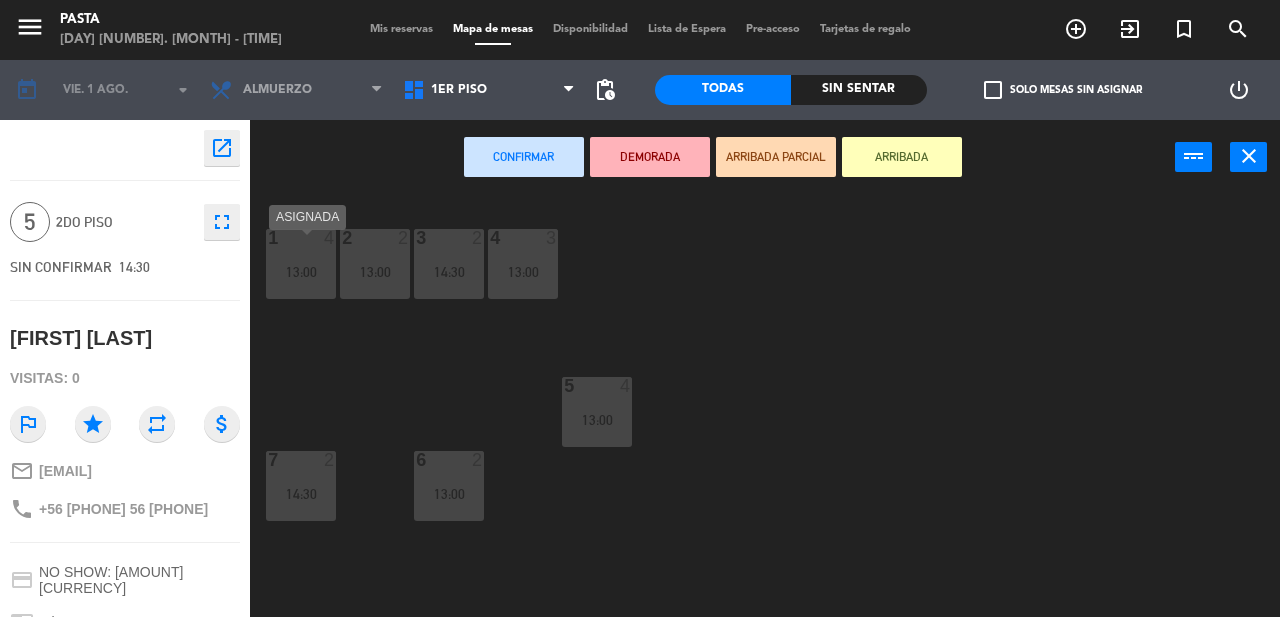 click on "13:00" at bounding box center (301, 272) 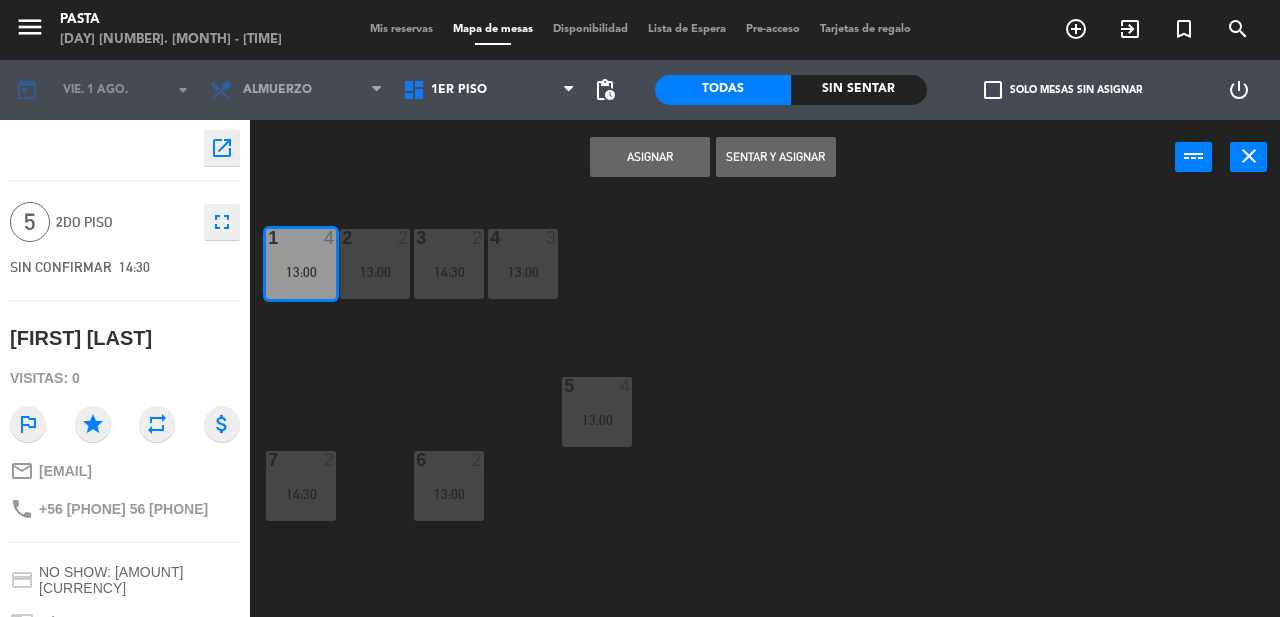 click on "Asignar" at bounding box center [650, 157] 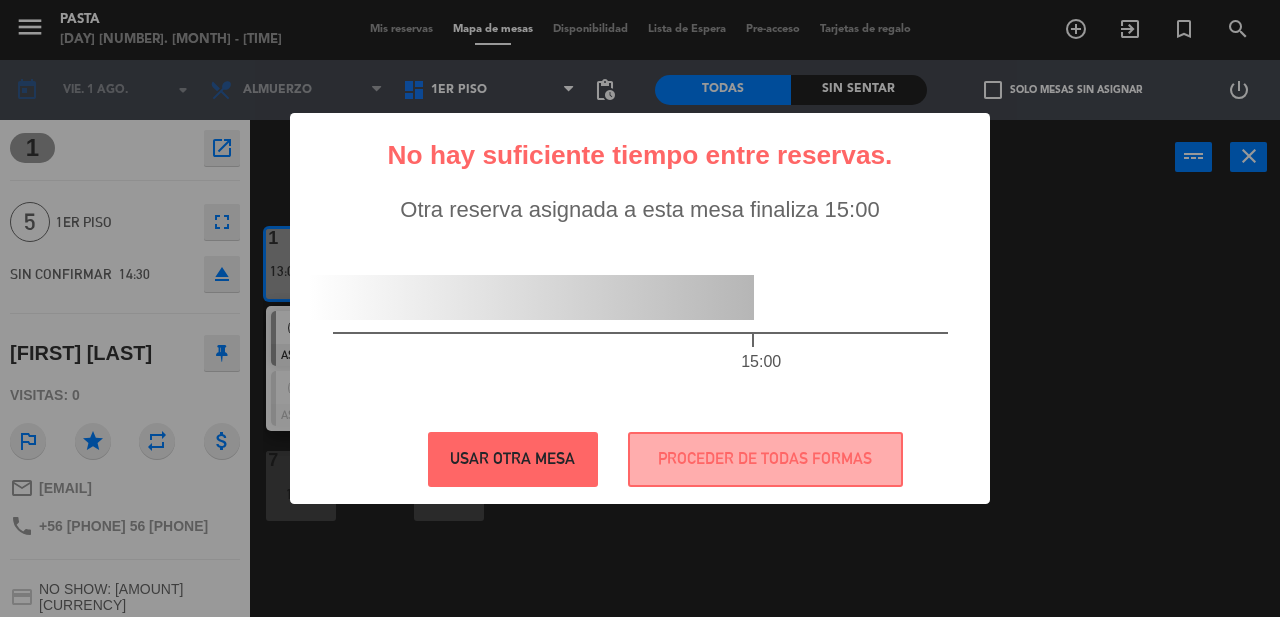 click on "USAR OTRA MESA" at bounding box center (513, 459) 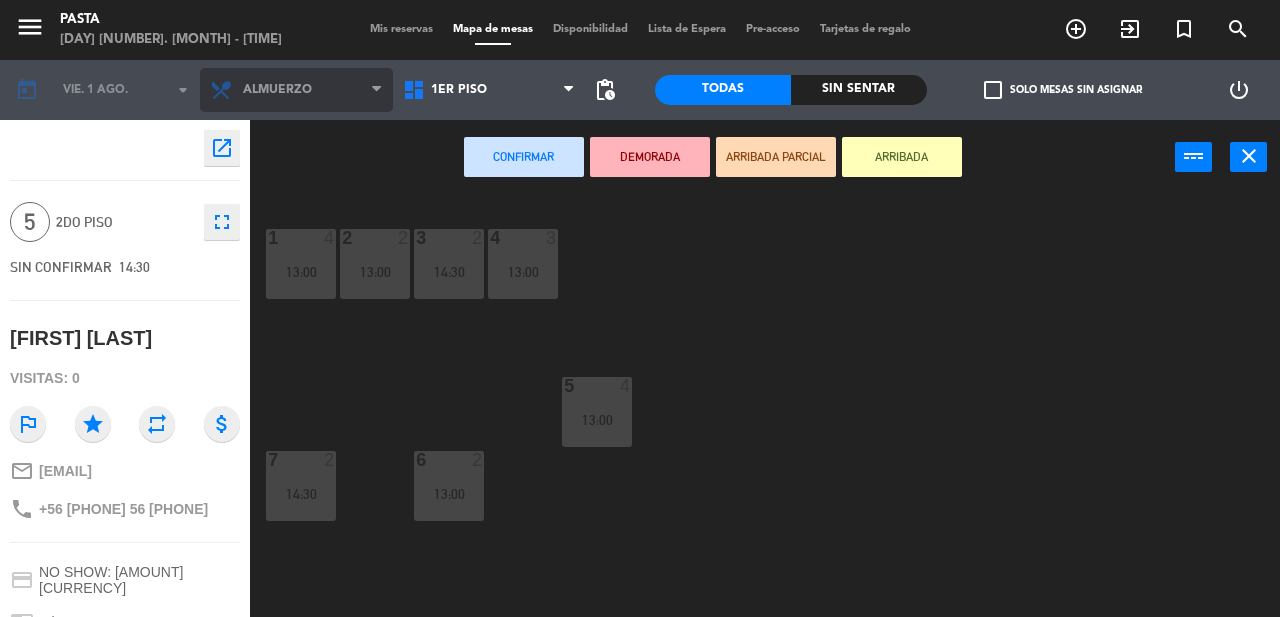 click on "Almuerzo" at bounding box center [277, 90] 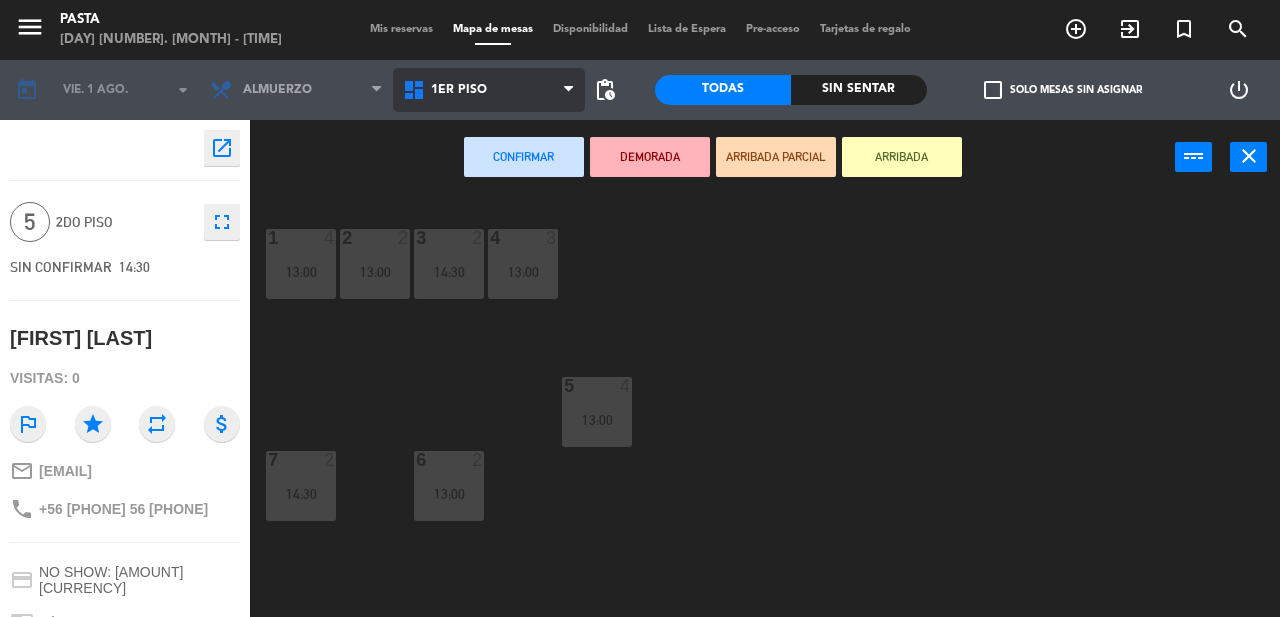 click on "1ER PISO" at bounding box center (459, 90) 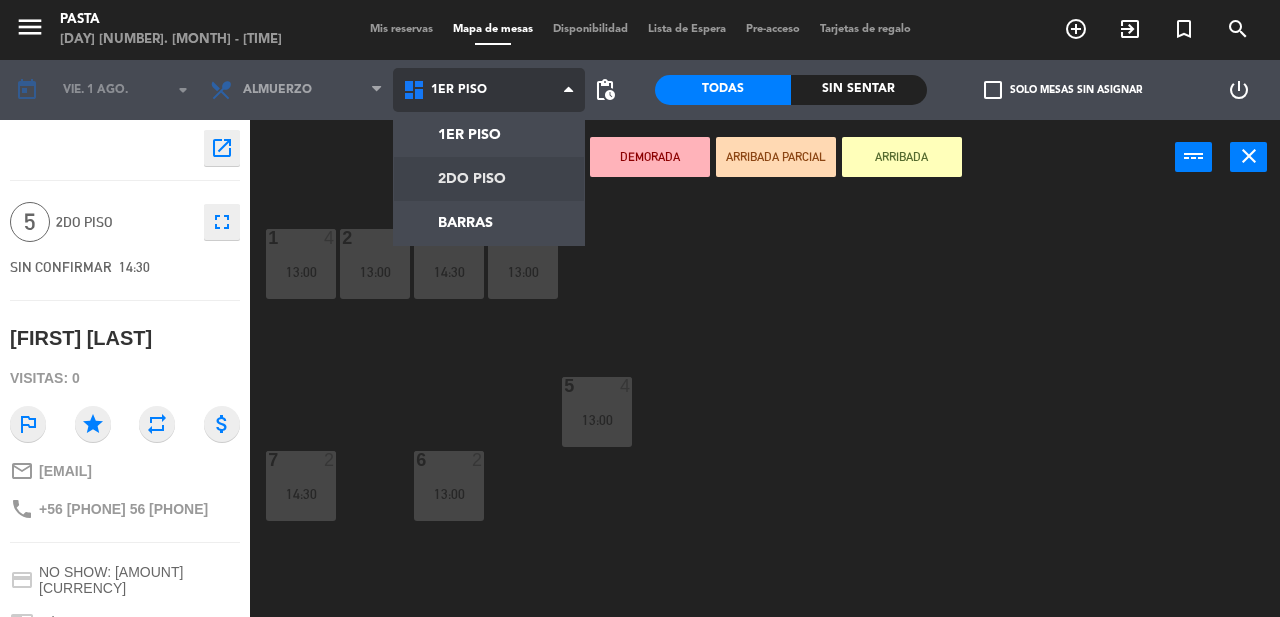 click on "menu  Pasta   viernes 1. agosto - 12:03   Mis reservas   Mapa de mesas   Disponibilidad   Lista de Espera   Pre-acceso   Tarjetas de regalo  add_circle_outline exit_to_app turned_in_not search today    vie. 1 ago. arrow_drop_down  Almuerzo  Cena  Almuerzo  Almuerzo  Cena  1ER PISO   2DO PISO   BARRAS   1ER PISO   1ER PISO   2DO PISO   BARRAS  pending_actions  Todas  Sin sentar  check_box_outline_blank   Solo mesas sin asignar   power_settings_new    open_in_new 5  2DO PISO  fullscreen  SIN CONFIRMAR   14:30   [FIRST] [LAST]  Visitas: 0 outlined_flag star repeat attach_money mail_outline [EMAIL]   +[COUNTRY_CODE][PHONE_NUMBER] credit_card NO SHOW: 200 PEN chrome_reader_mode A la carte chat Es un cumpleaños, ideal primer piso, al fondo subject                              person_pin                              Cancelar   Confirmar   DEMORADA   ARRIBADA PARCIAL   ARRIBADA  power_input close 1  4   13:00  2  2   13:00  3  2   14:30  4  3   13:00  5  4   13:00  6  2   13:00  7  2   14:30" 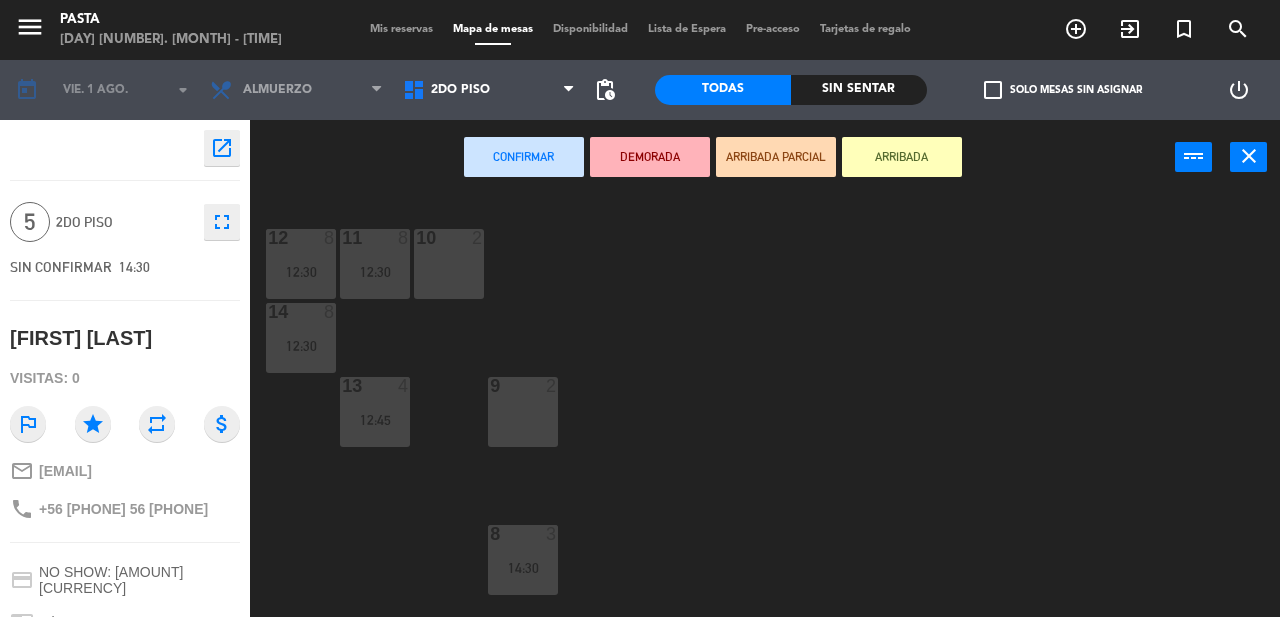click on "10  2" at bounding box center [449, 239] 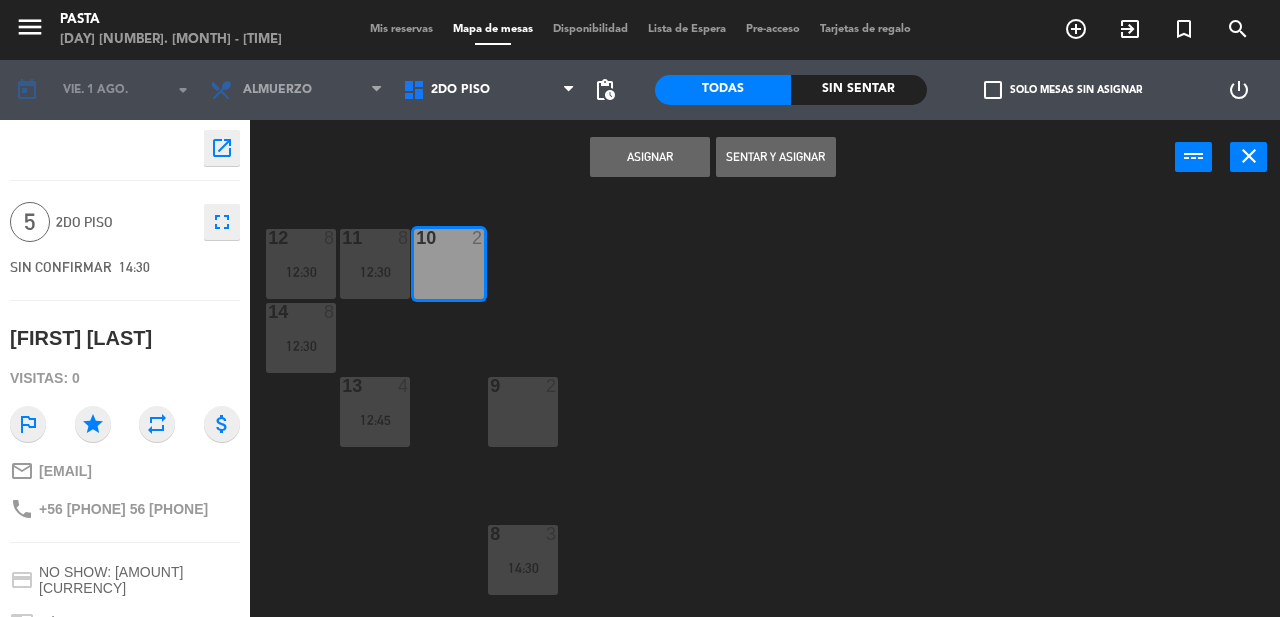 click on "Asignar" at bounding box center (650, 157) 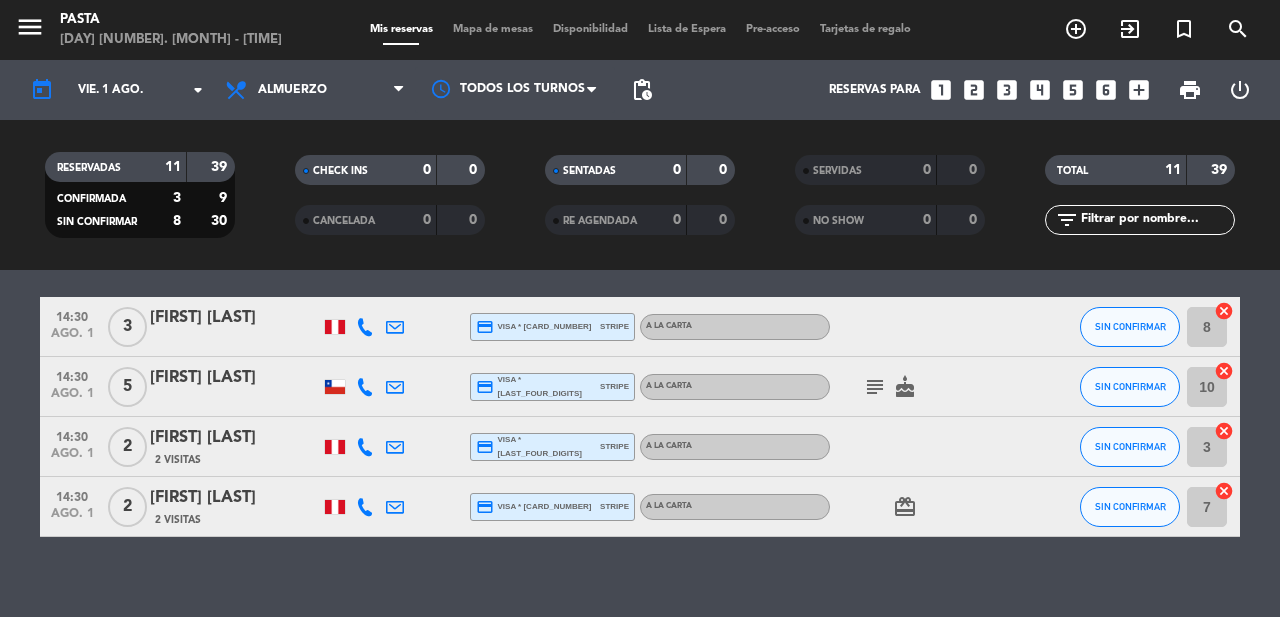 scroll, scrollTop: 568, scrollLeft: 0, axis: vertical 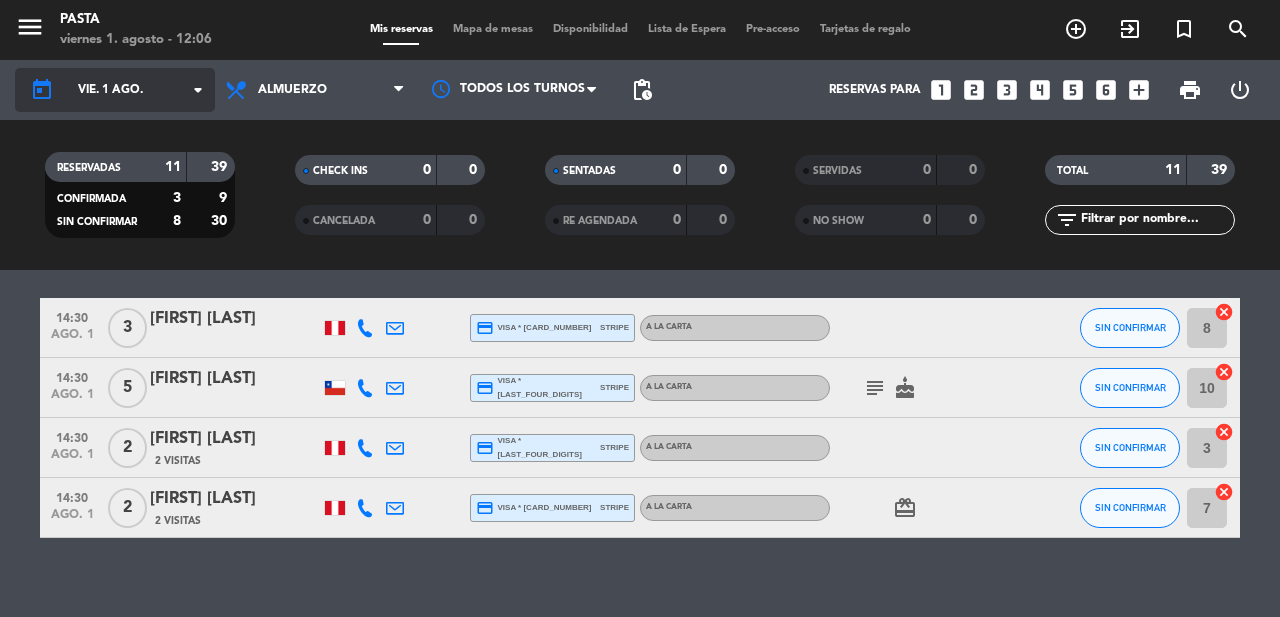 click on "vie. 1 ago." 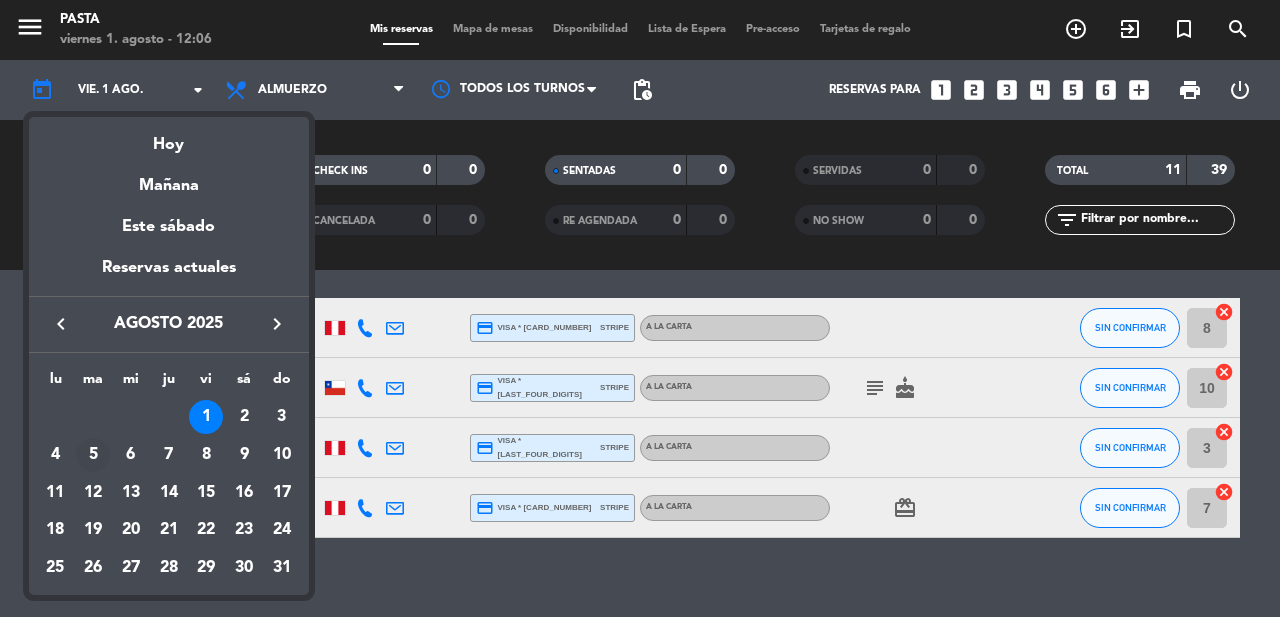 click on "5" at bounding box center [93, 455] 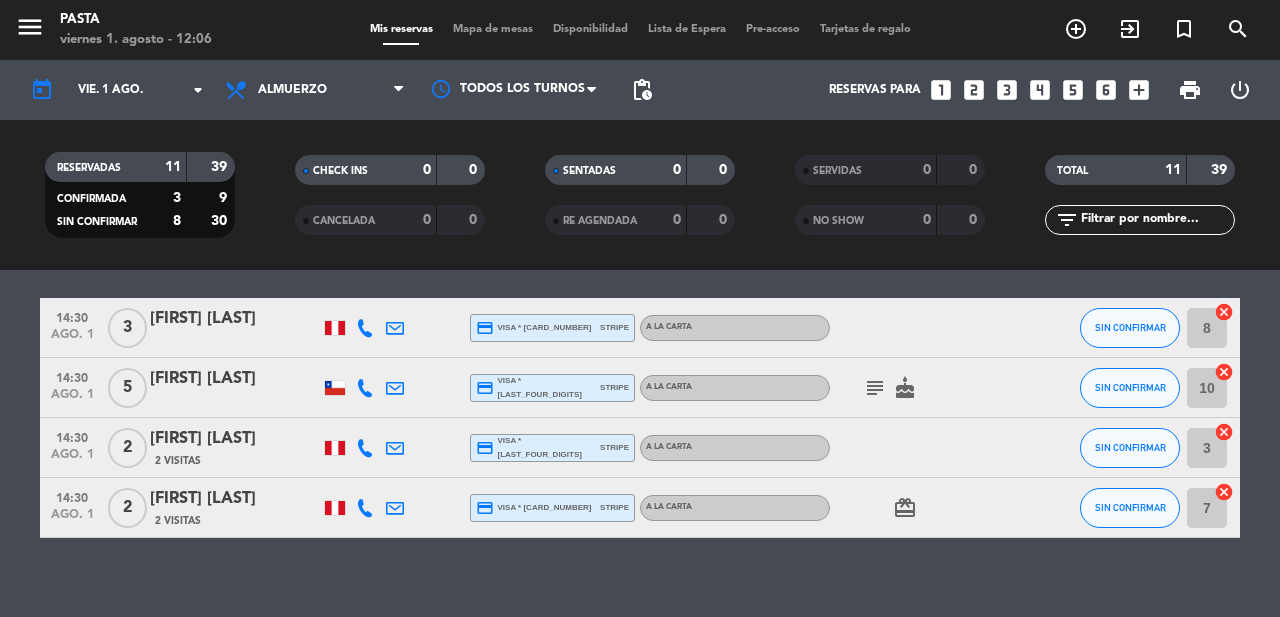 type on "mar. 5 ago." 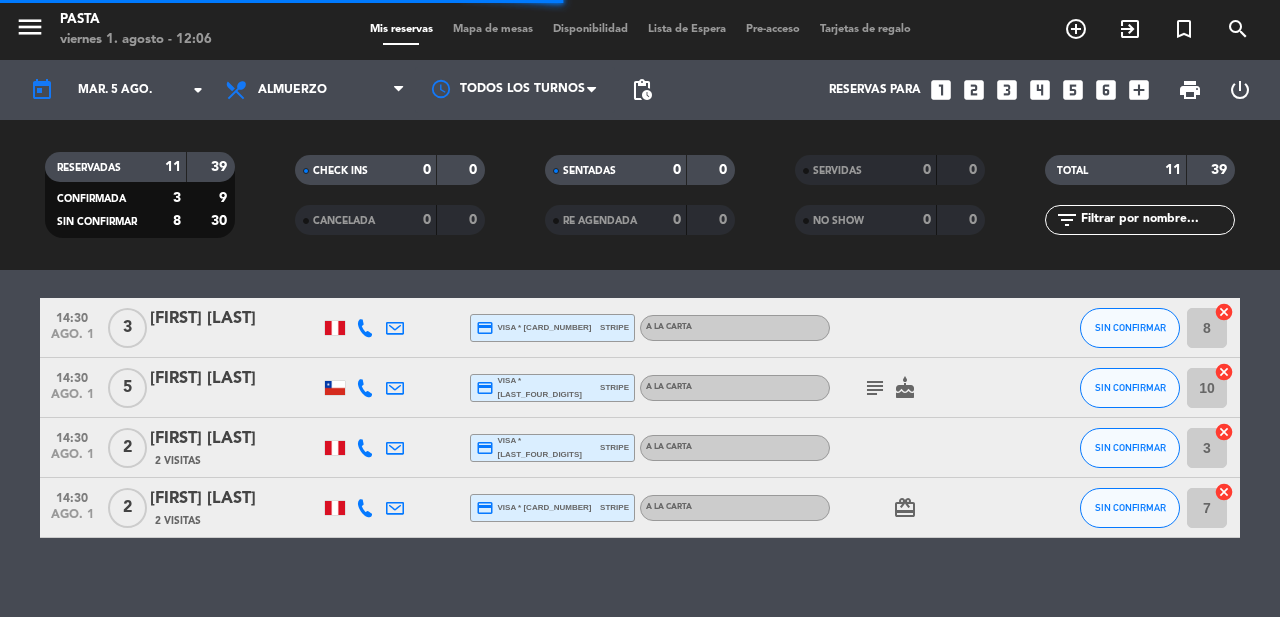 scroll, scrollTop: 0, scrollLeft: 0, axis: both 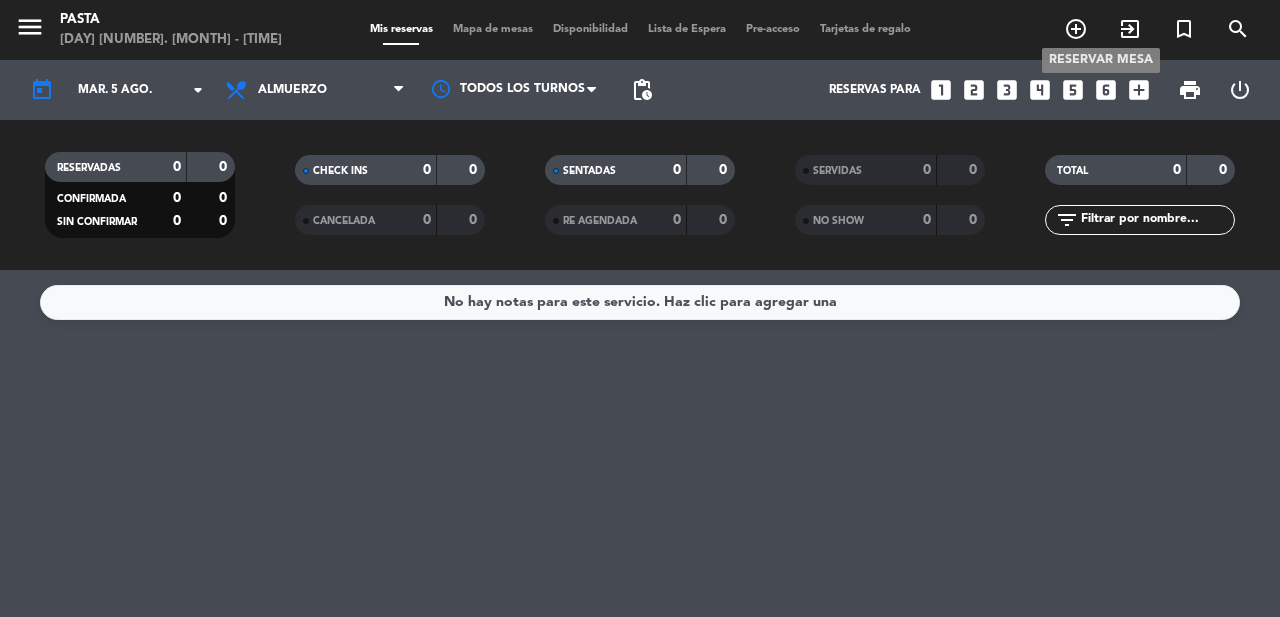 click on "add_circle_outline" at bounding box center [1076, 29] 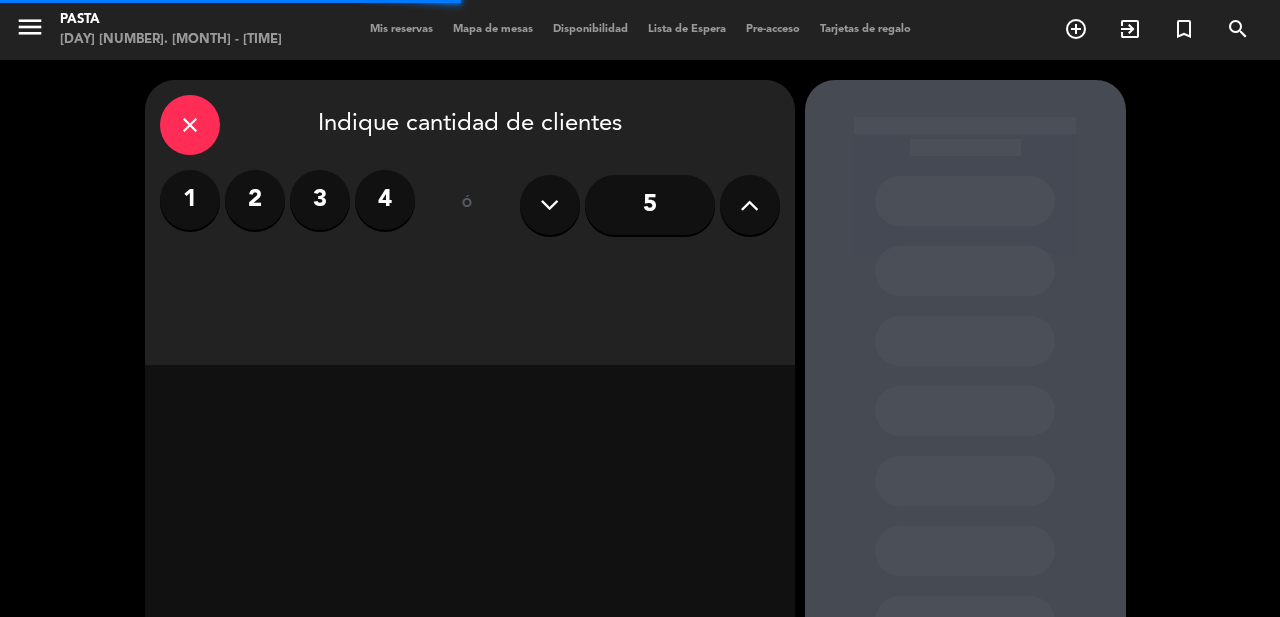 click on "3" at bounding box center (320, 200) 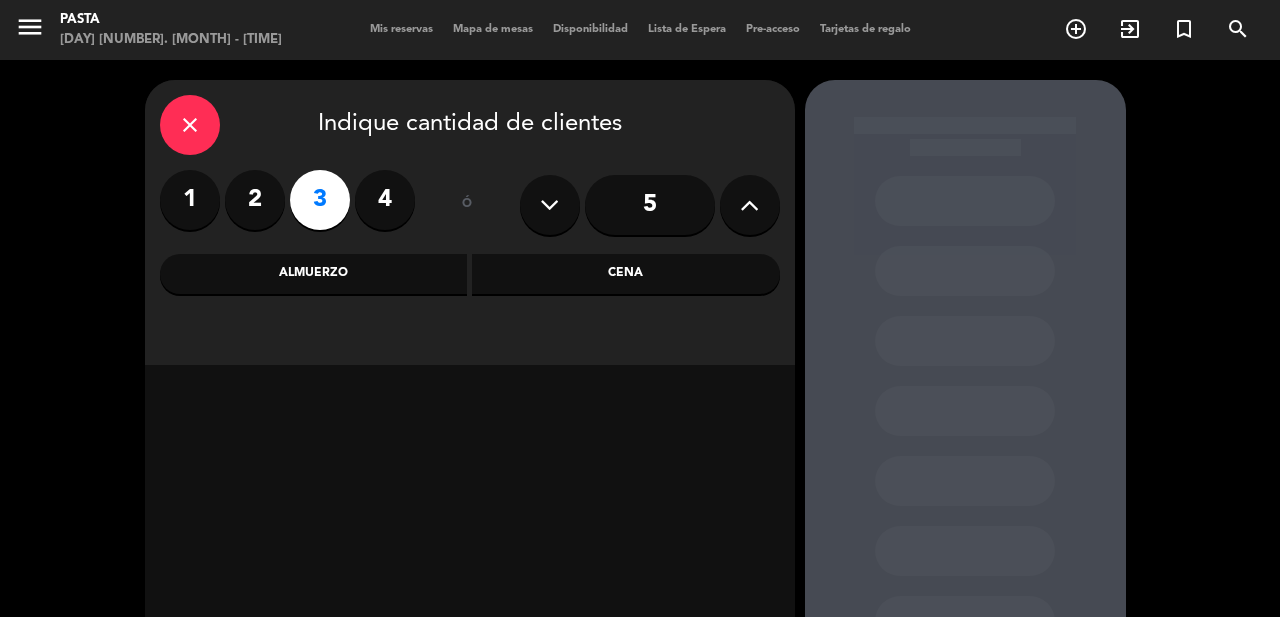 click on "Almuerzo" at bounding box center (314, 274) 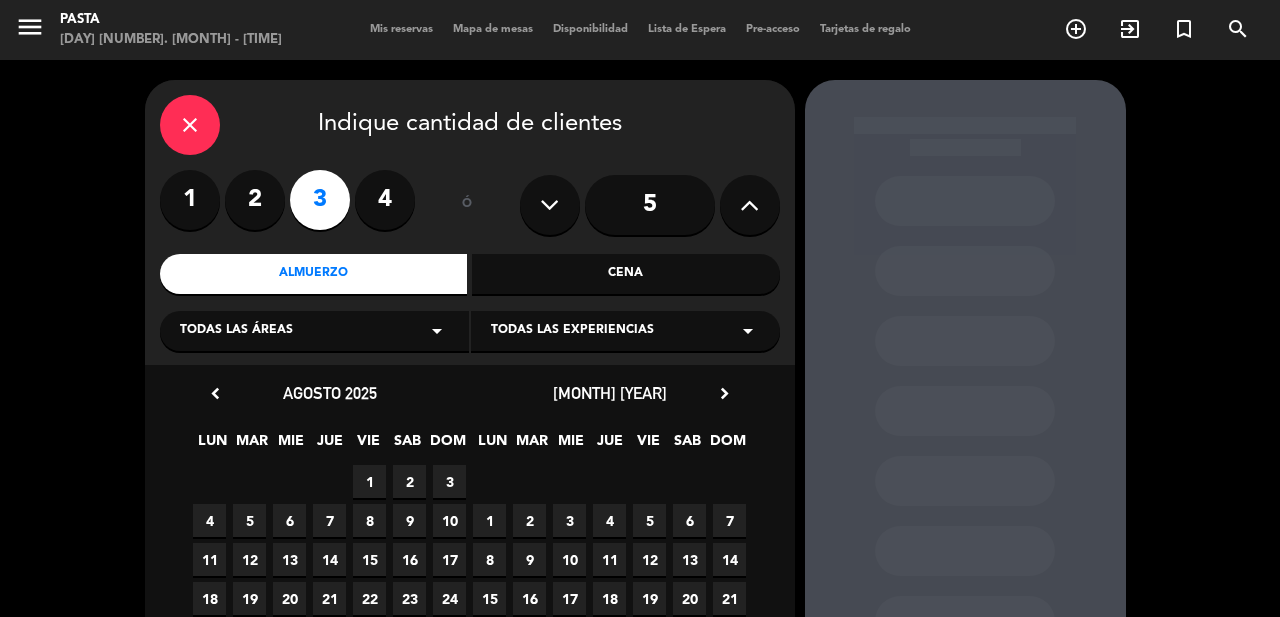 click on "5" at bounding box center (249, 520) 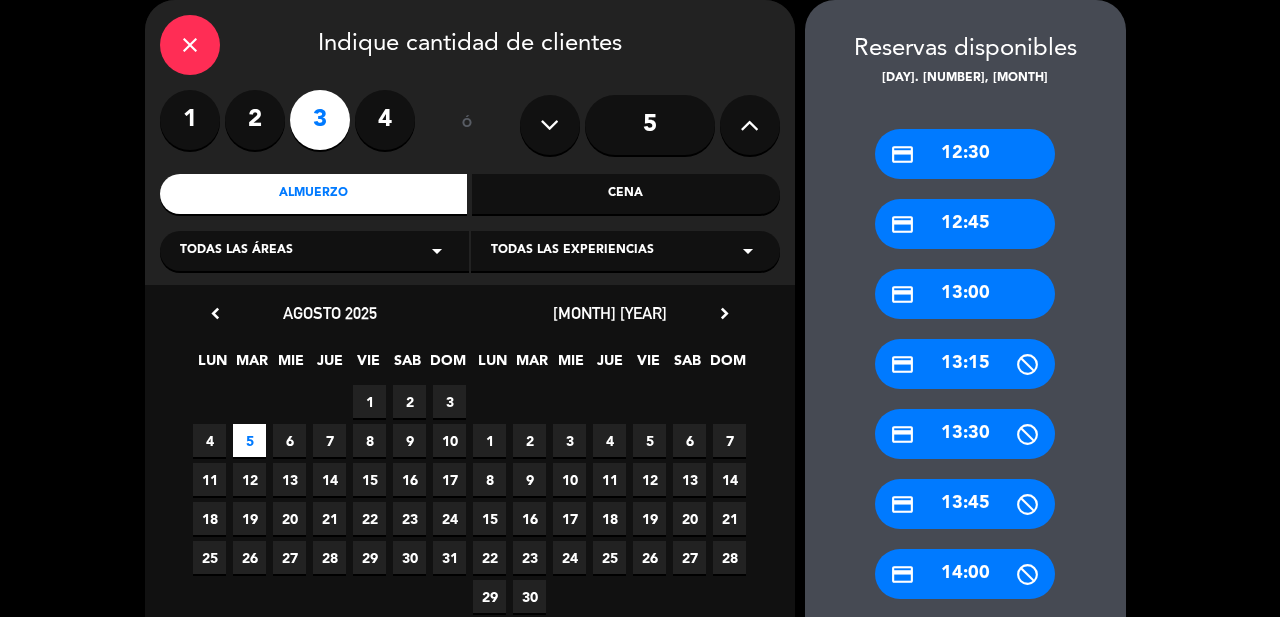 click on "credit_card  13:00" at bounding box center [965, 294] 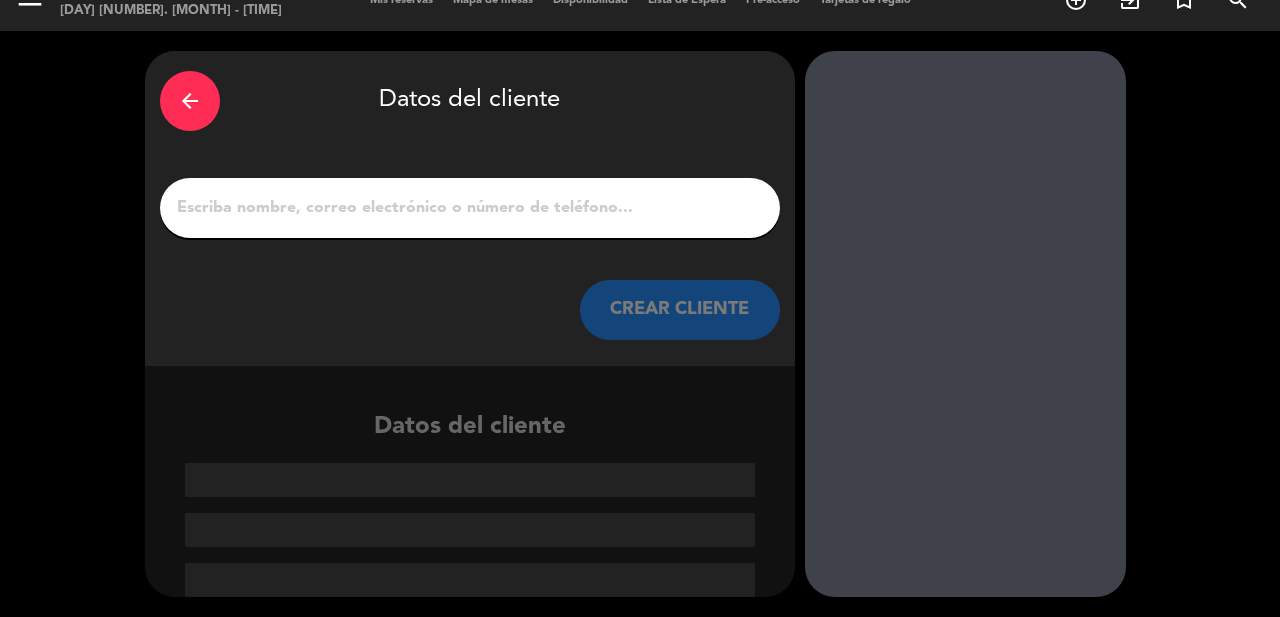 scroll, scrollTop: 15, scrollLeft: 0, axis: vertical 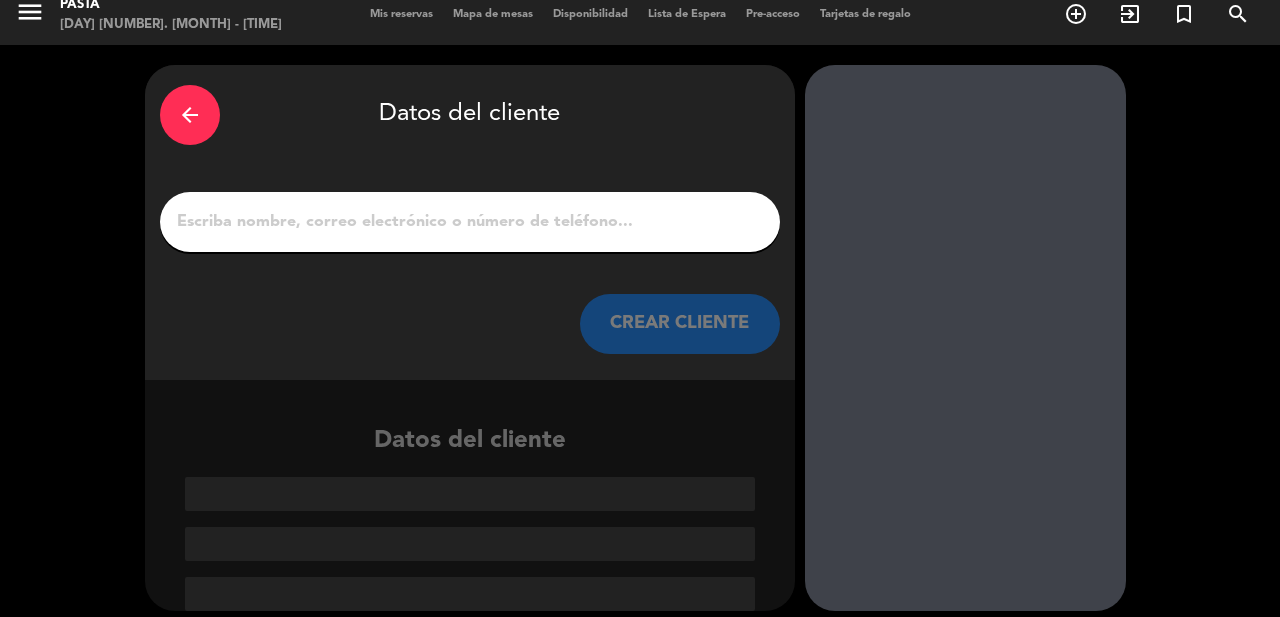 click on "1" at bounding box center [470, 222] 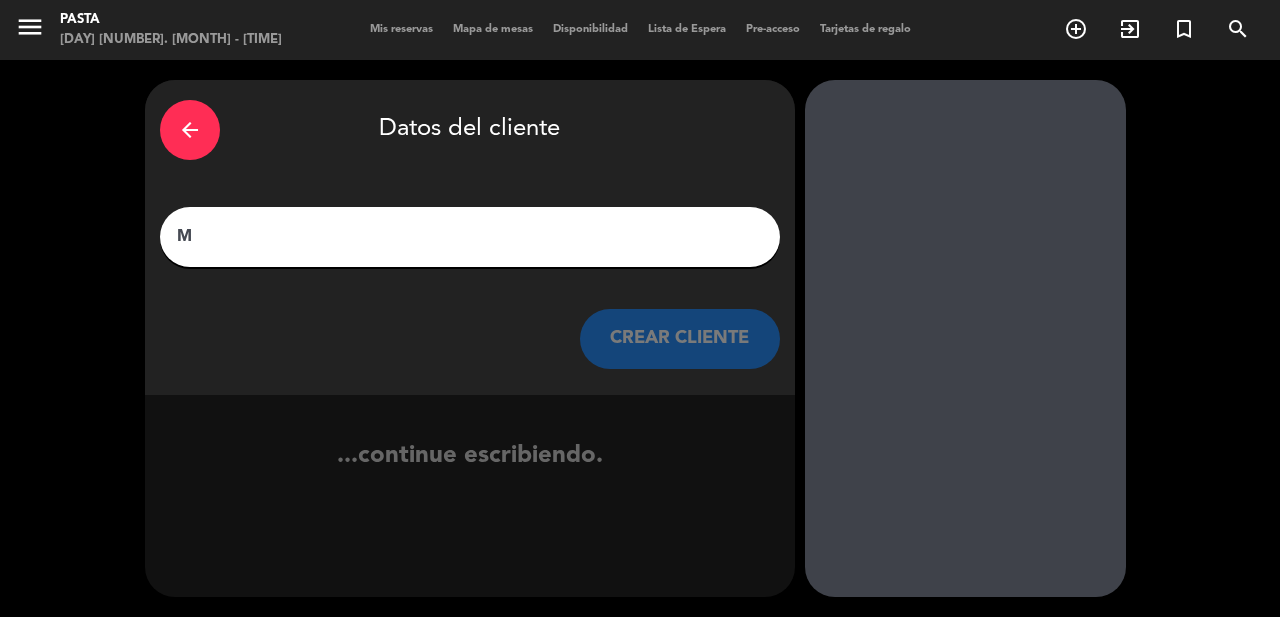 scroll, scrollTop: 0, scrollLeft: 0, axis: both 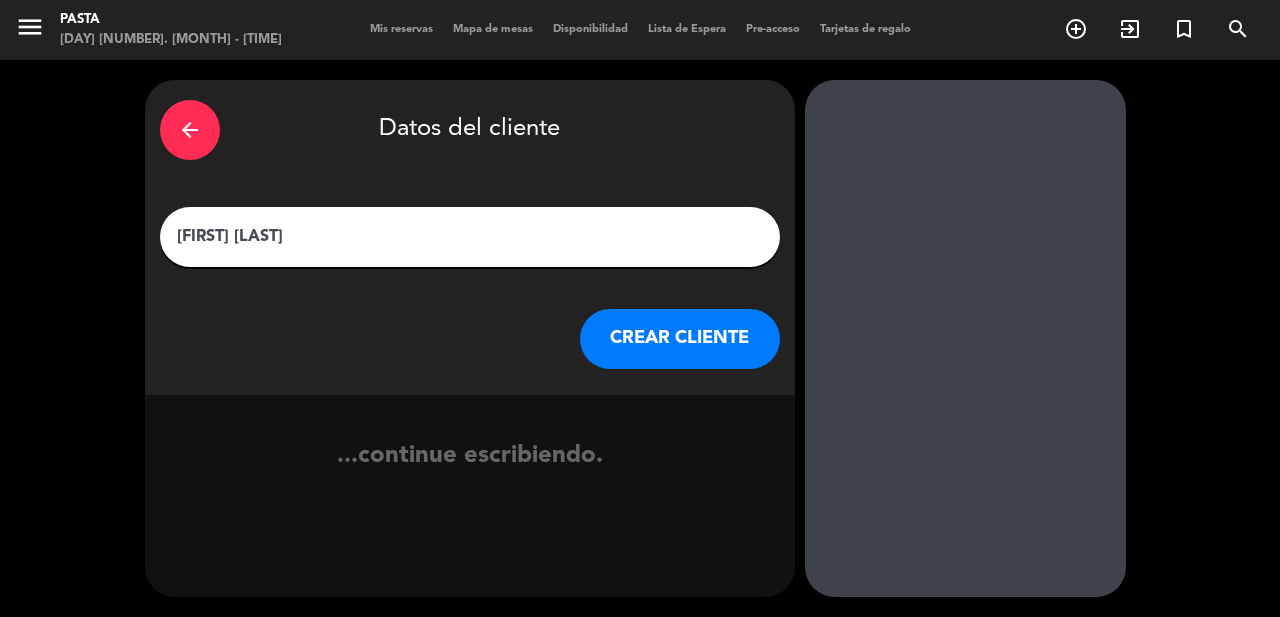 type on "[FIRST] [LAST]" 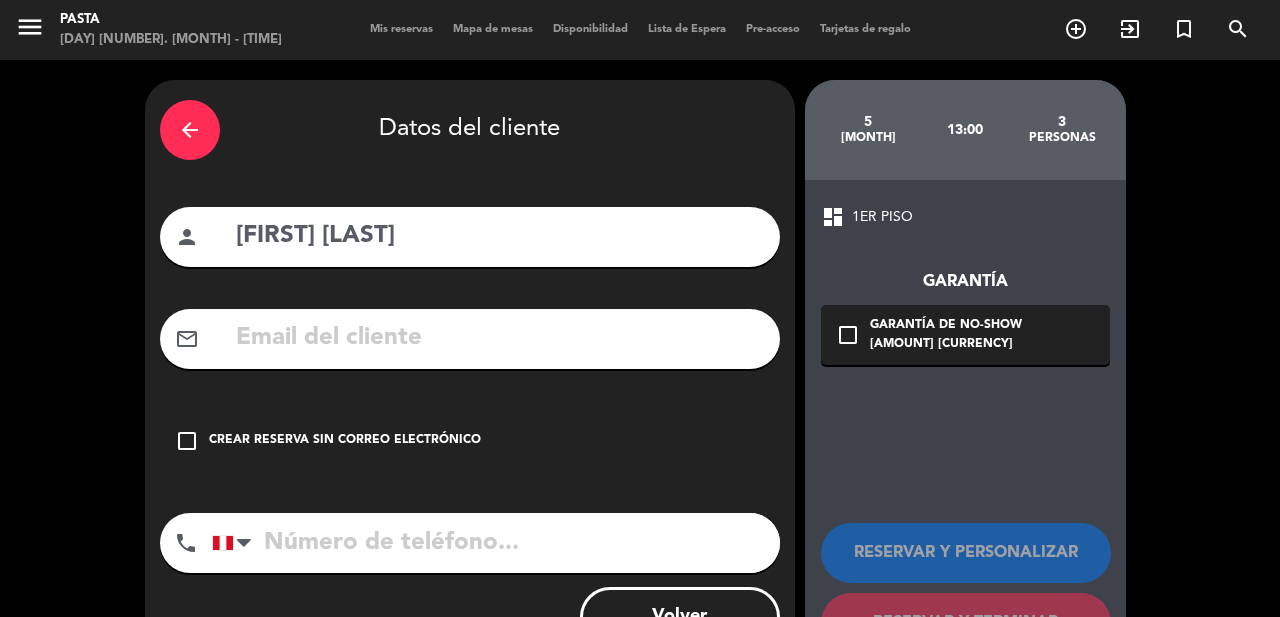 click at bounding box center [496, 543] 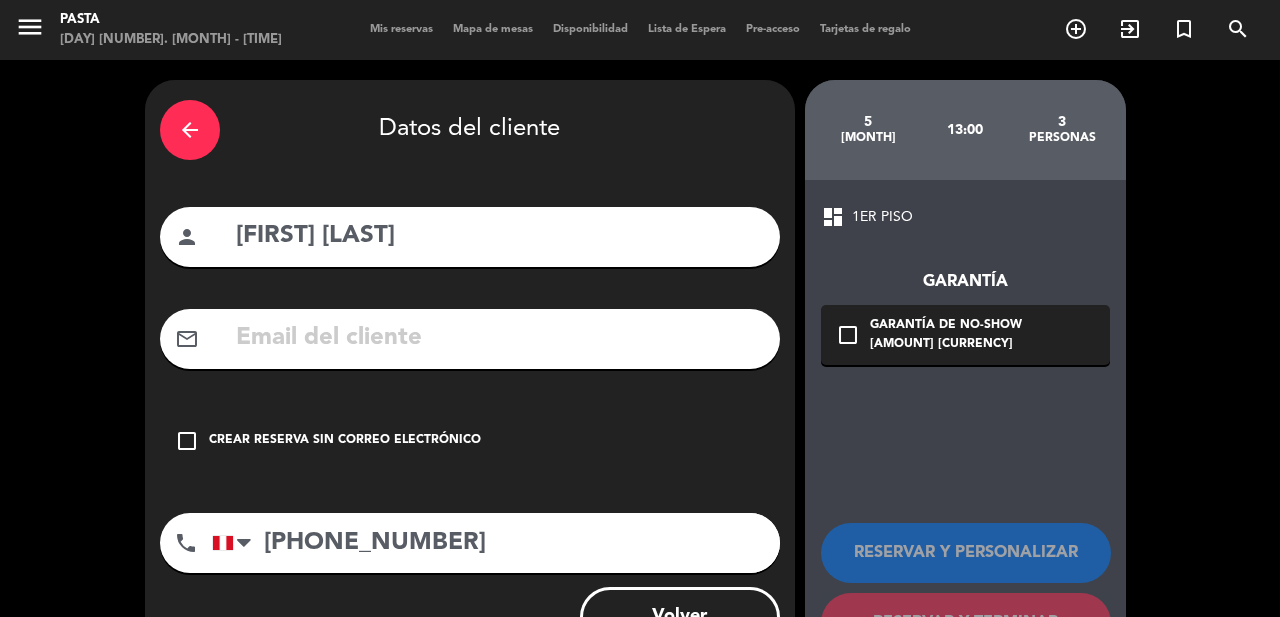 type on "[PHONE_NUMBER]" 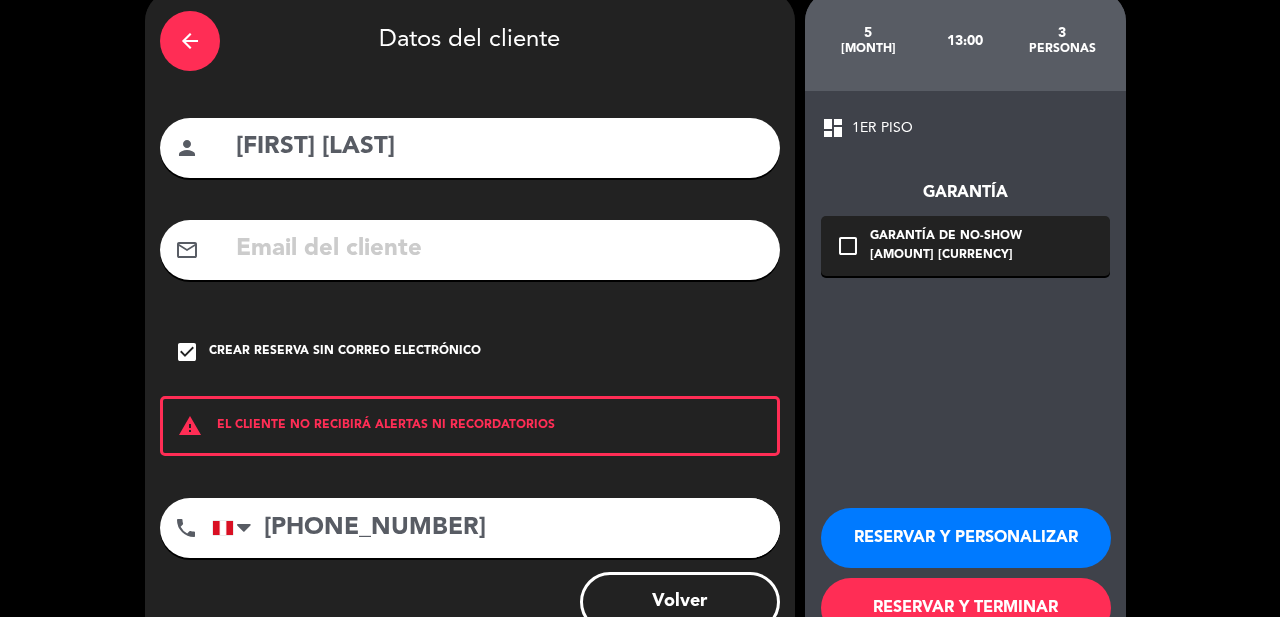 click on "RESERVAR Y TERMINAR" at bounding box center (966, 608) 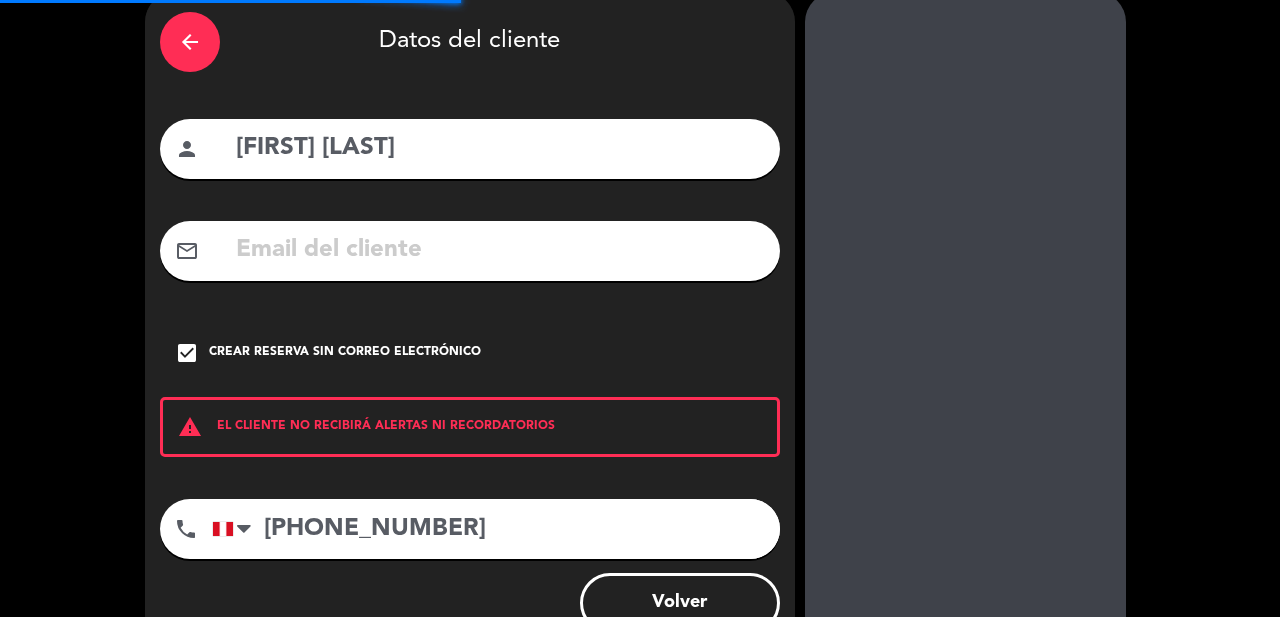 scroll, scrollTop: 0, scrollLeft: 0, axis: both 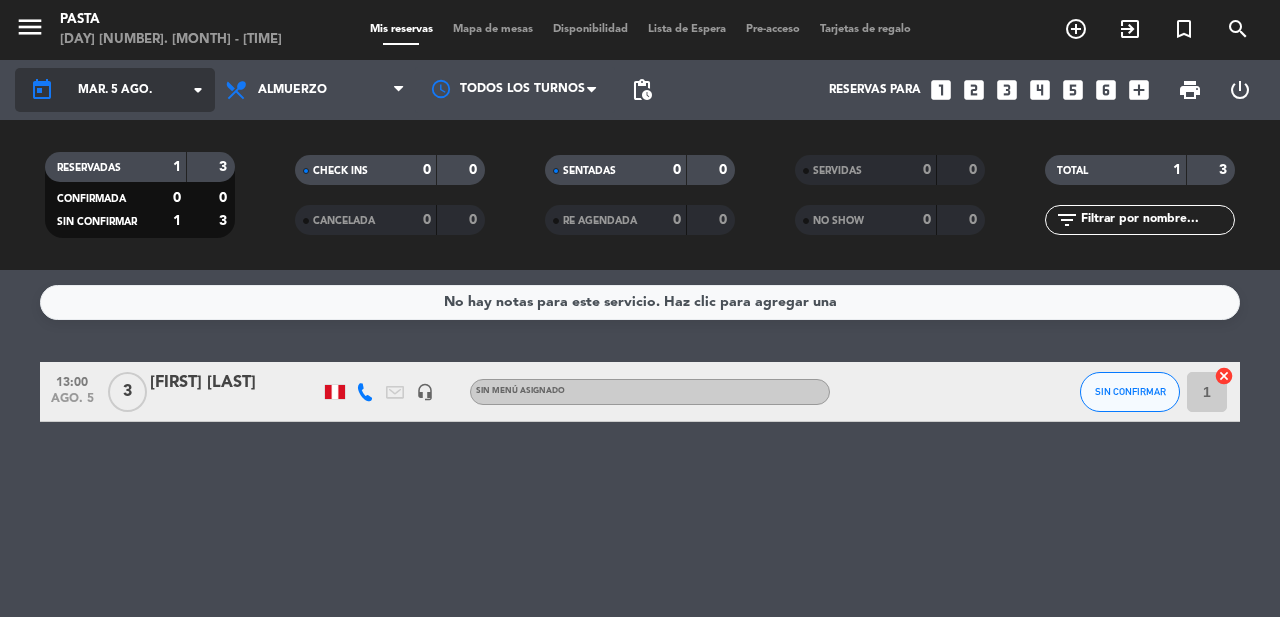 click on "mar. 5 ago." 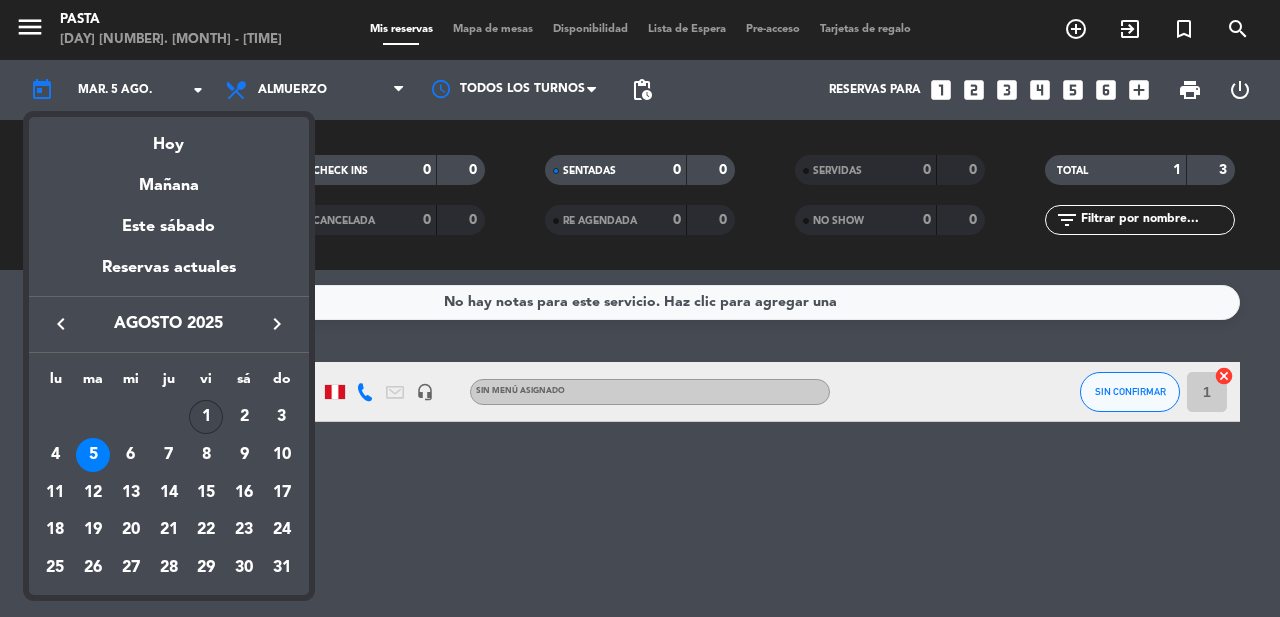 click on "1" at bounding box center (206, 417) 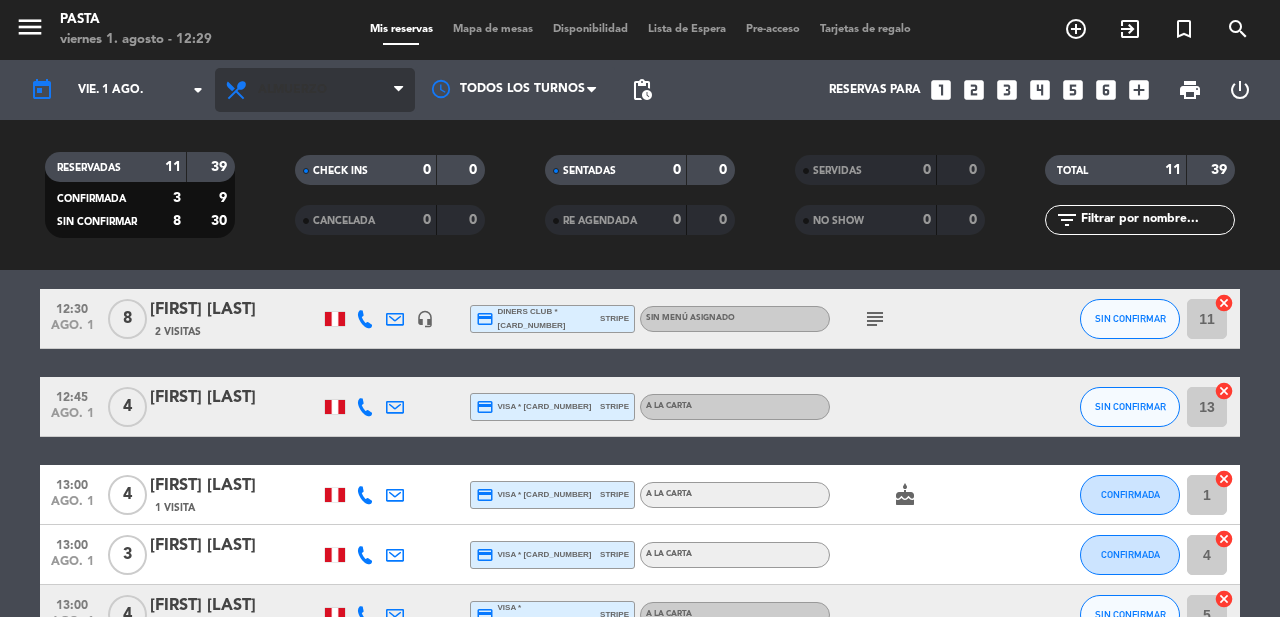 scroll, scrollTop: 74, scrollLeft: 0, axis: vertical 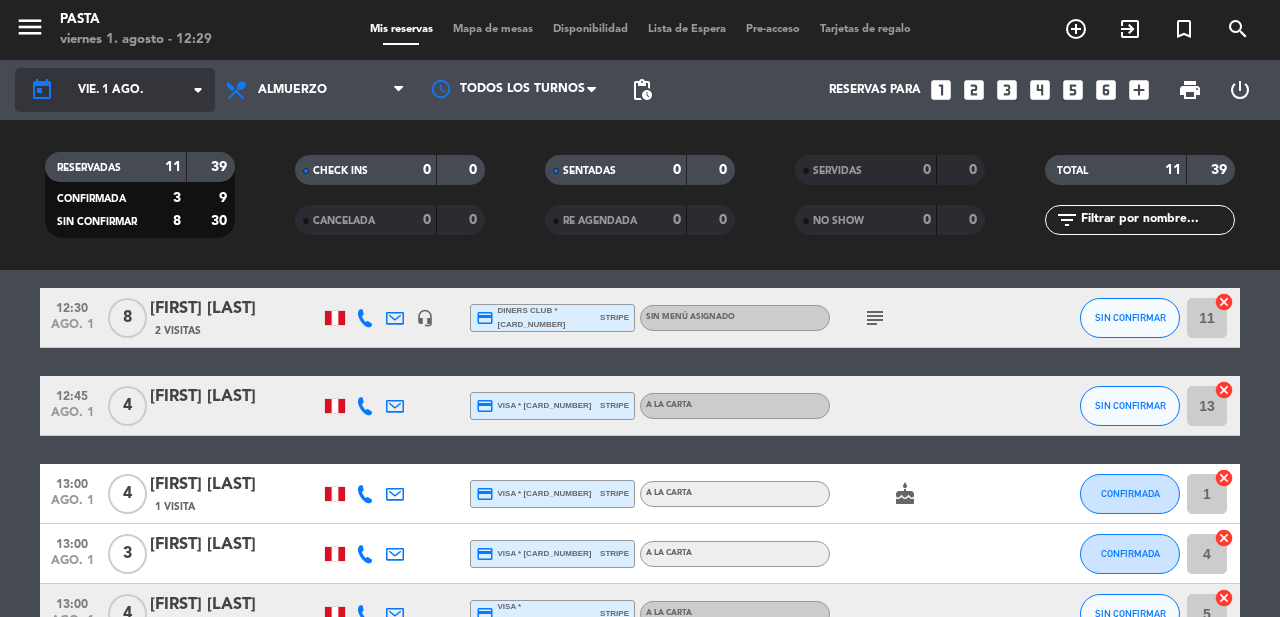 click on "arrow_drop_down" 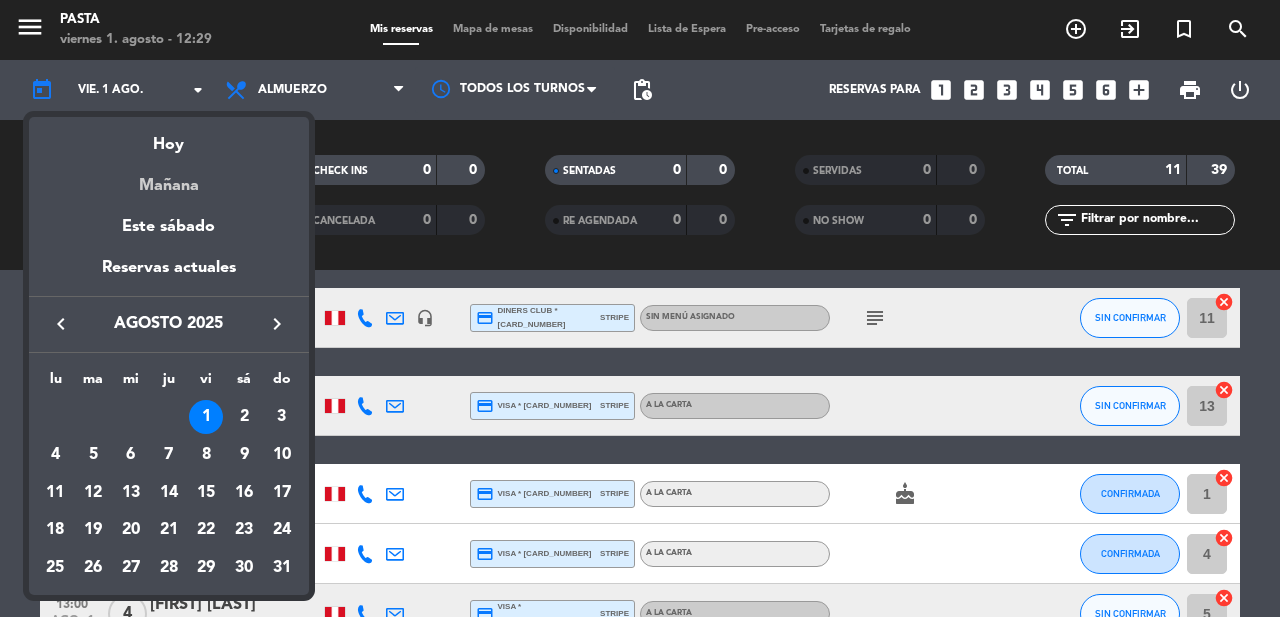 click on "Mañana" at bounding box center (169, 178) 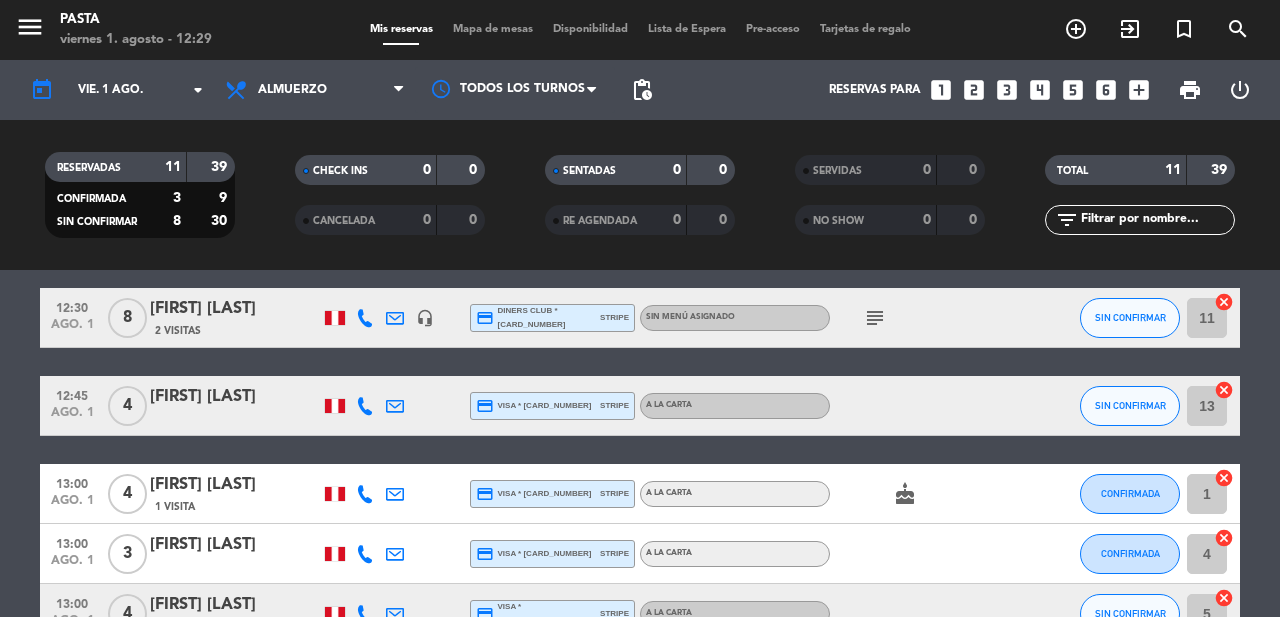type on "sáb. 2 ago." 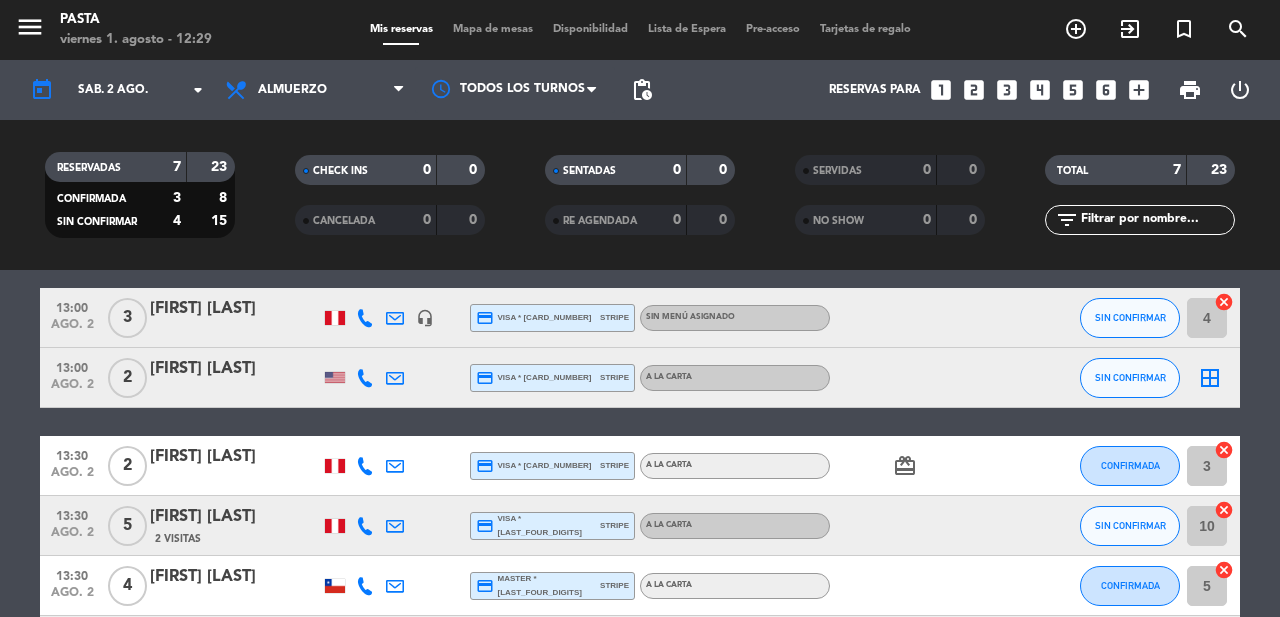 click on "looks_two" at bounding box center (974, 90) 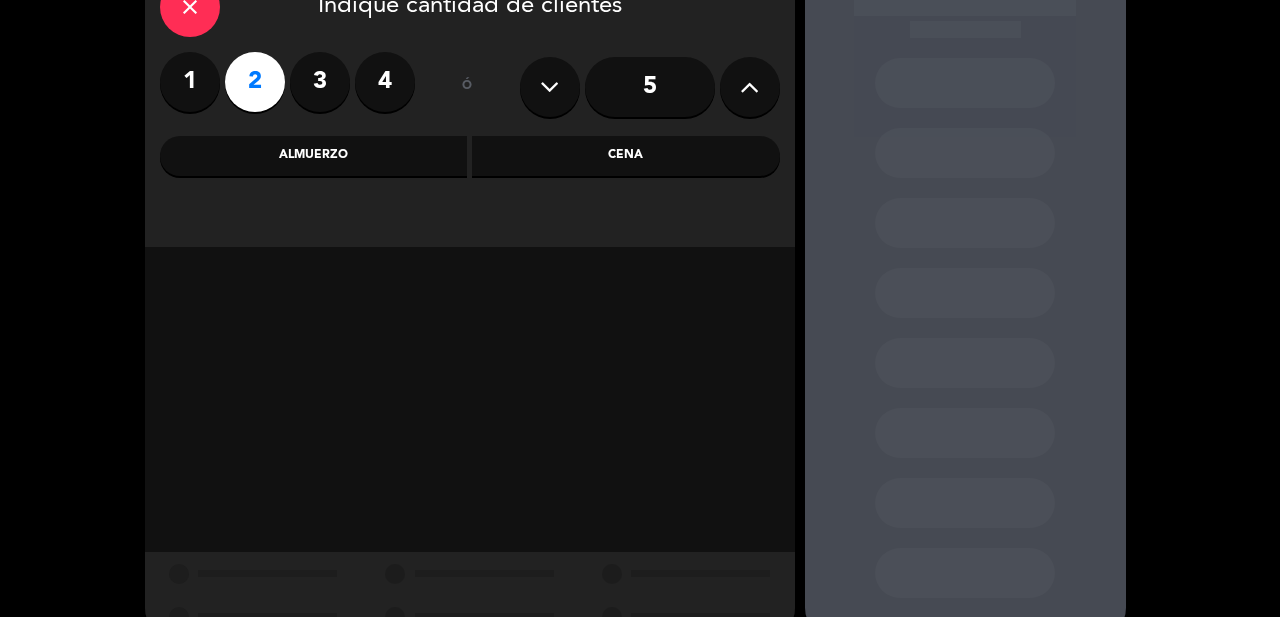 scroll, scrollTop: 125, scrollLeft: 0, axis: vertical 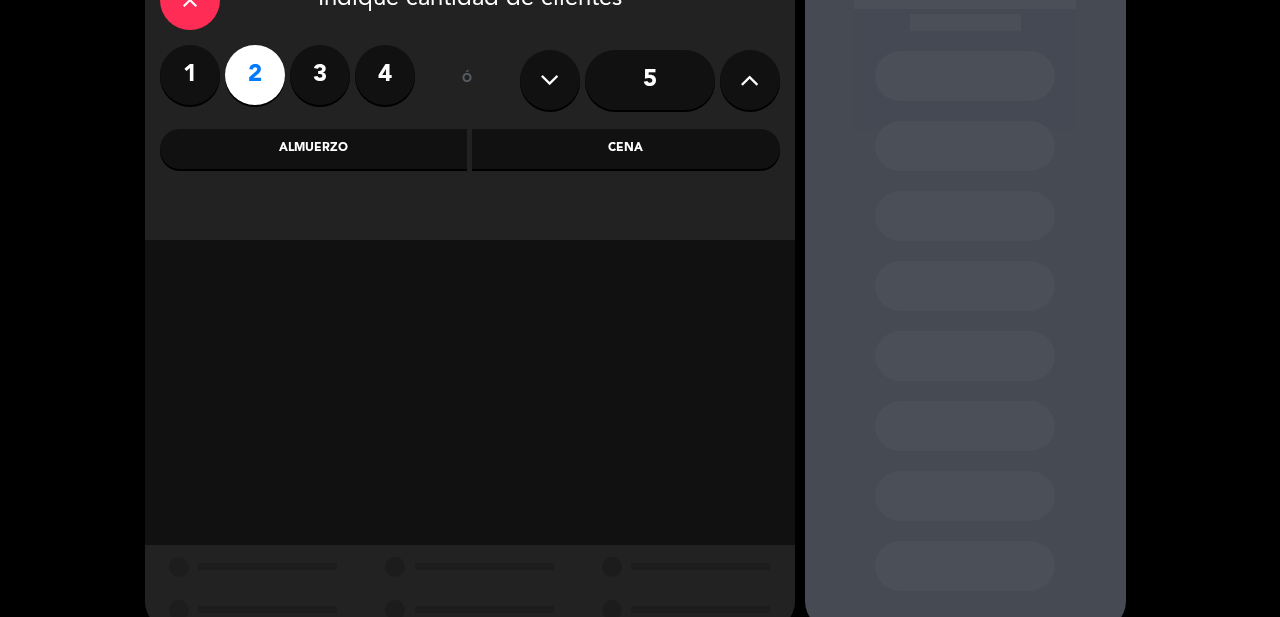 click on "Almuerzo" at bounding box center (314, 149) 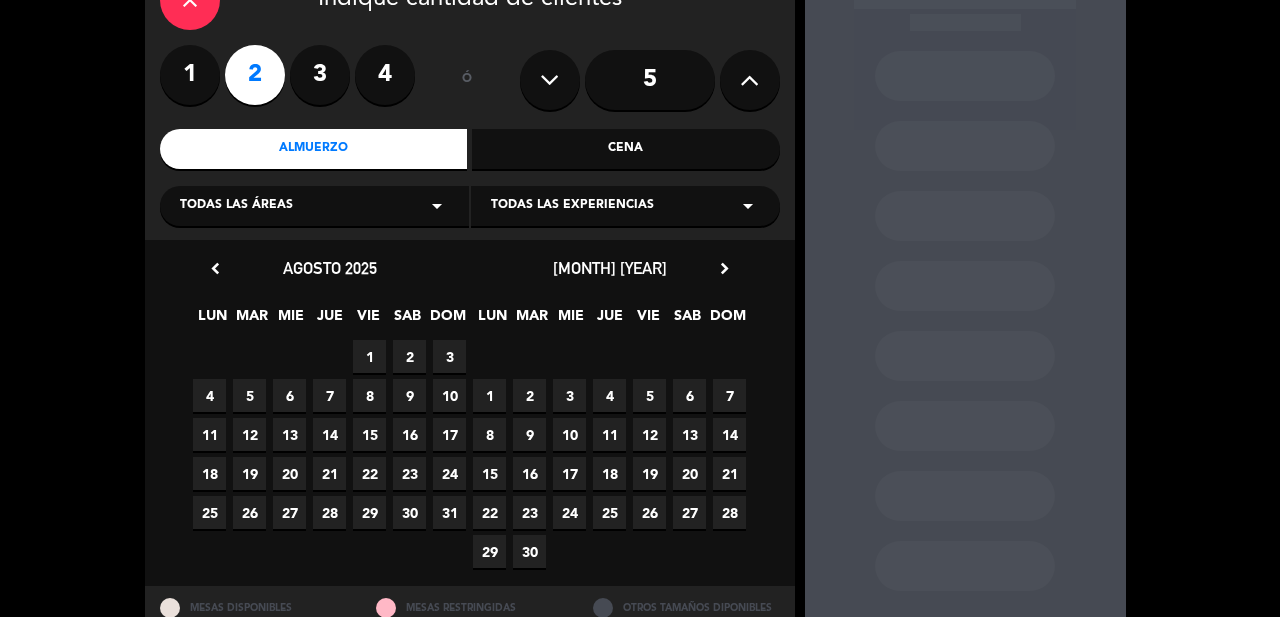 click on "2" at bounding box center [409, 356] 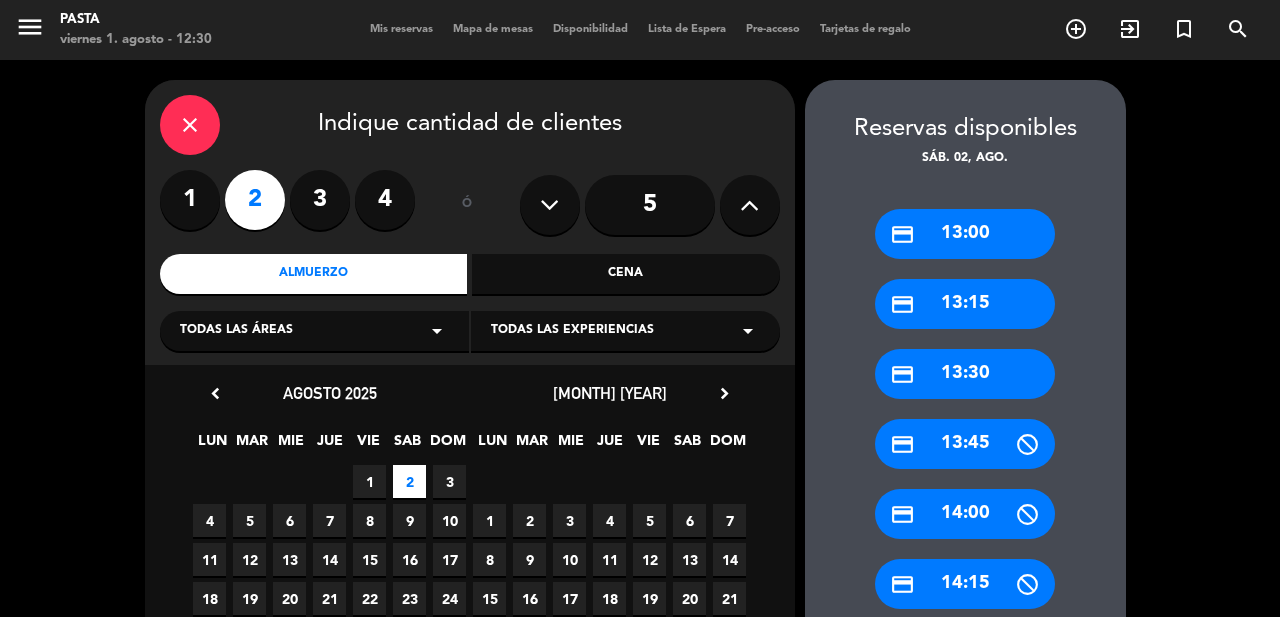 scroll, scrollTop: 0, scrollLeft: 0, axis: both 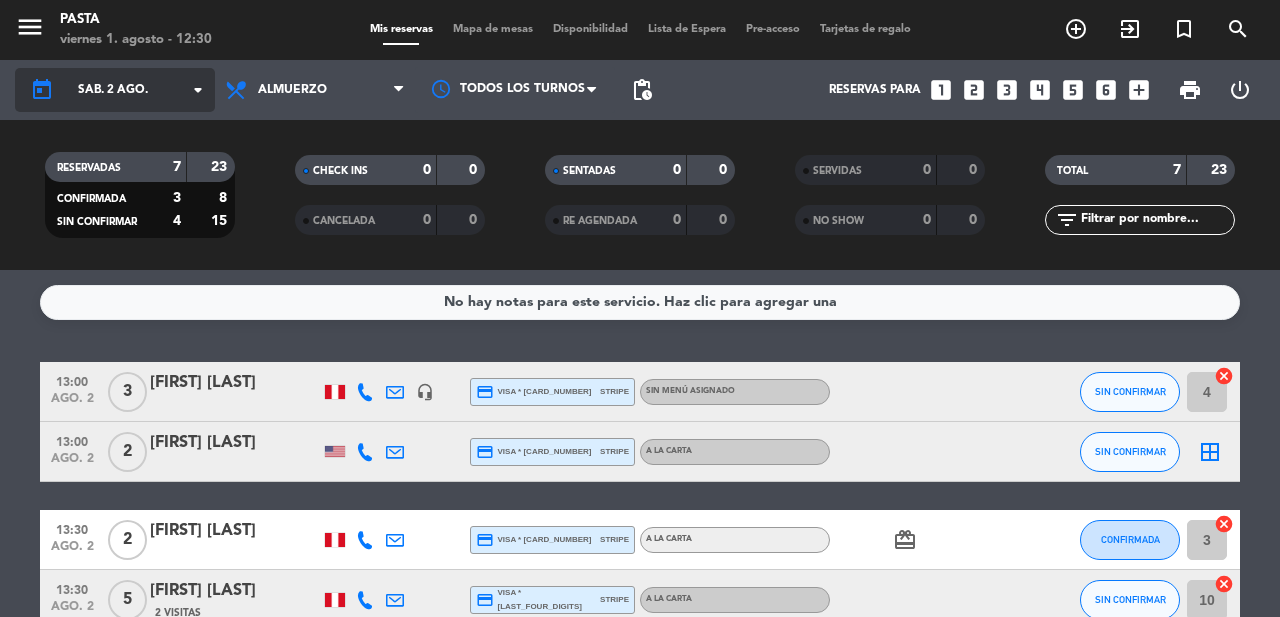 click on "Almuerzo" at bounding box center [315, 90] 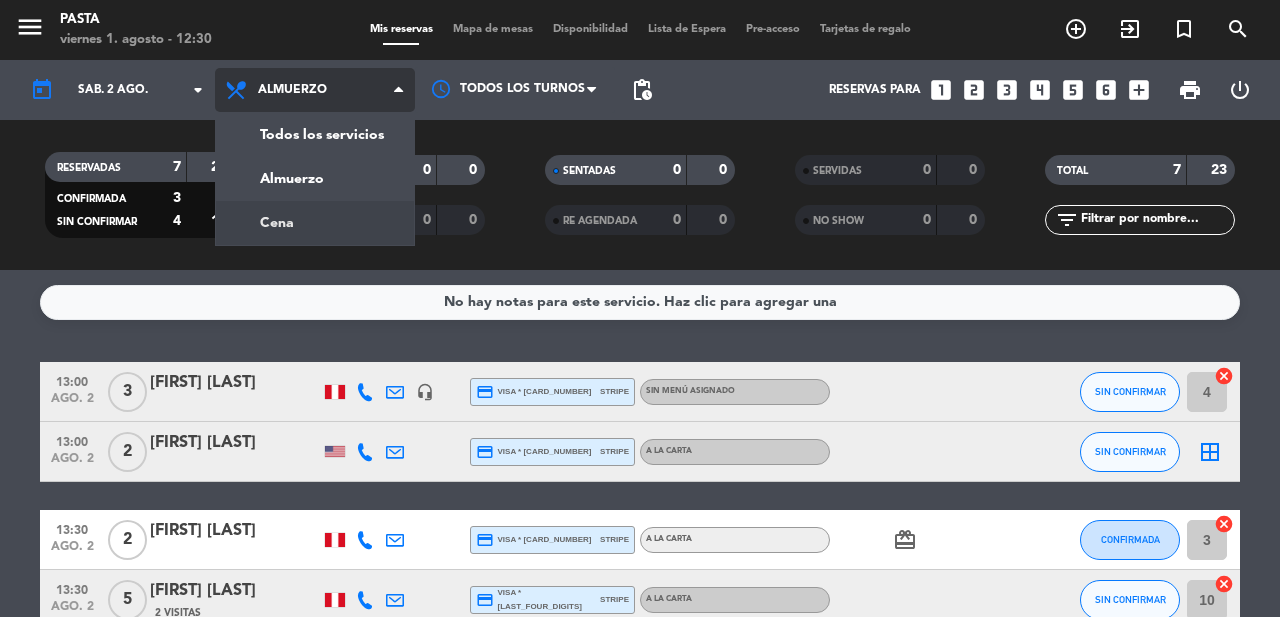 click on "menu  Pasta   viernes 1. agosto - 12:30   Mis reservas   Mapa de mesas   Disponibilidad   Lista de Espera   Pre-acceso   Tarjetas de regalo  add_circle_outline exit_to_app turned_in_not search today    sáb. 2 ago. arrow_drop_down  Todos los servicios  Almuerzo  Cena  Almuerzo  Todos los servicios  Almuerzo  Cena Todos los turnos pending_actions  Reservas para   looks_one   looks_two   looks_3   looks_4   looks_5   looks_6   add_box  print  power_settings_new   RESERVADAS   7   23   CONFIRMADA   3   8   SIN CONFIRMAR   4   15   CHECK INS   0   0   CANCELADA   0   0   SENTADAS   0   0   RE AGENDADA   0   0   SERVIDAS   0   0   NO SHOW   0   0   TOTAL   7   23  filter_list" 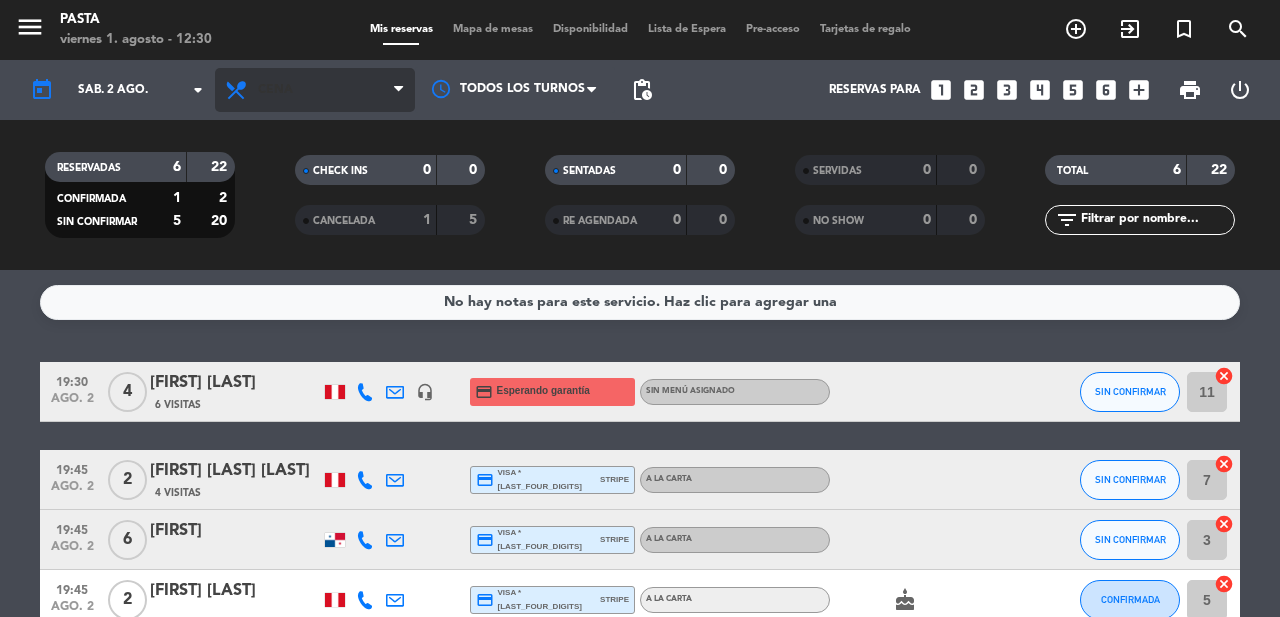 scroll, scrollTop: 0, scrollLeft: 0, axis: both 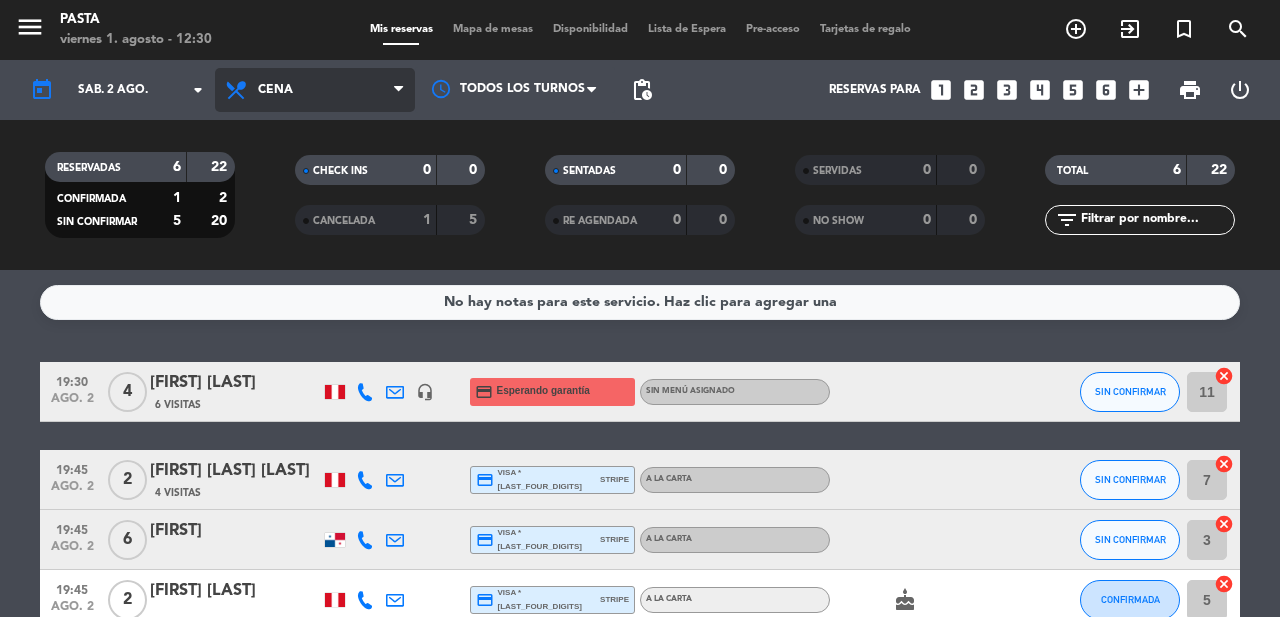 click on "Cena" at bounding box center (315, 90) 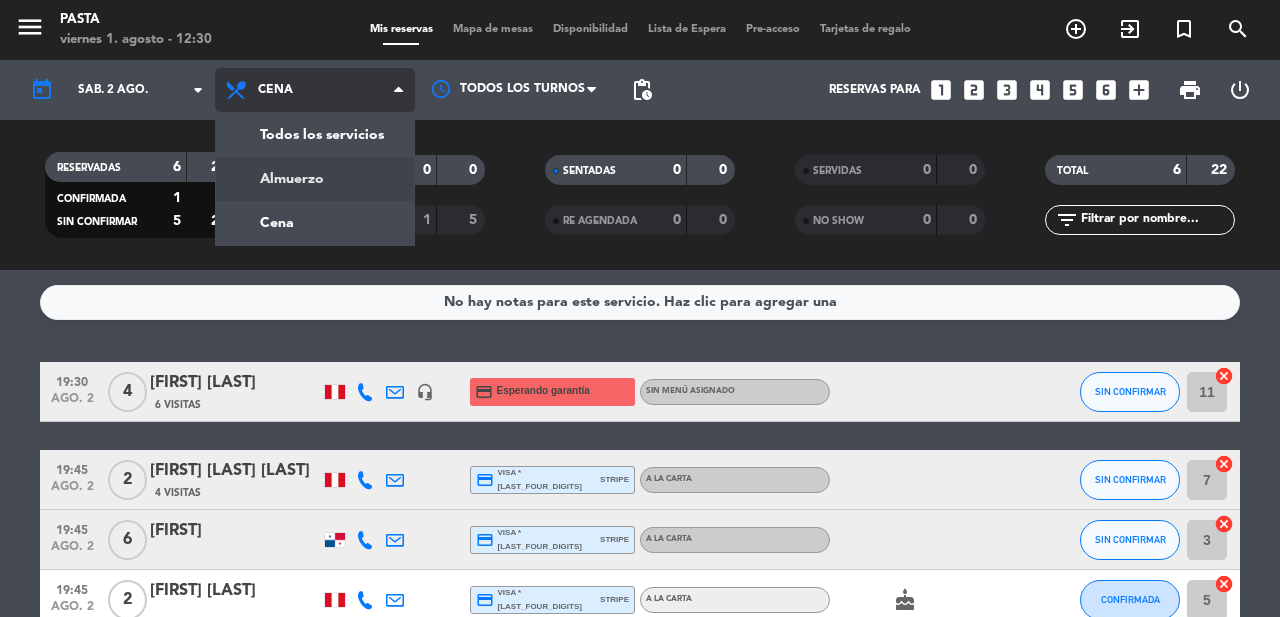 click on "menu  Pasta   [DAY] [NUMBER]. [MONTH] - [TIME]   Mis reservas   Mapa de mesas   Disponibilidad   Lista de Espera   Pre-acceso   Tarjetas de regalo  add_circle_outline exit_to_app turned_in_not search today    [DAY]. [NUMBER] [MONTH] arrow_drop_down  Todos los servicios  Almuerzo  Cena  Almuerzo  Todos los servicios  Almuerzo  Cena Todos los turnos pending_actions  Reservas para   looks_one   looks_2   looks_3   looks_4   looks_5   looks_6   add_box  print  power_settings_new   RESERVADAS   11   39   CONFIRMADA   3   9   SIN CONFIRMAR   8   30   CHECK INS   0   0   CANCELADA   0   0   SENTADAS   0   0   RE AGENDADA   0   0   SERVIDAS   0   0   NO SHOW   0   0   TOTAL   11   39  filter_list" 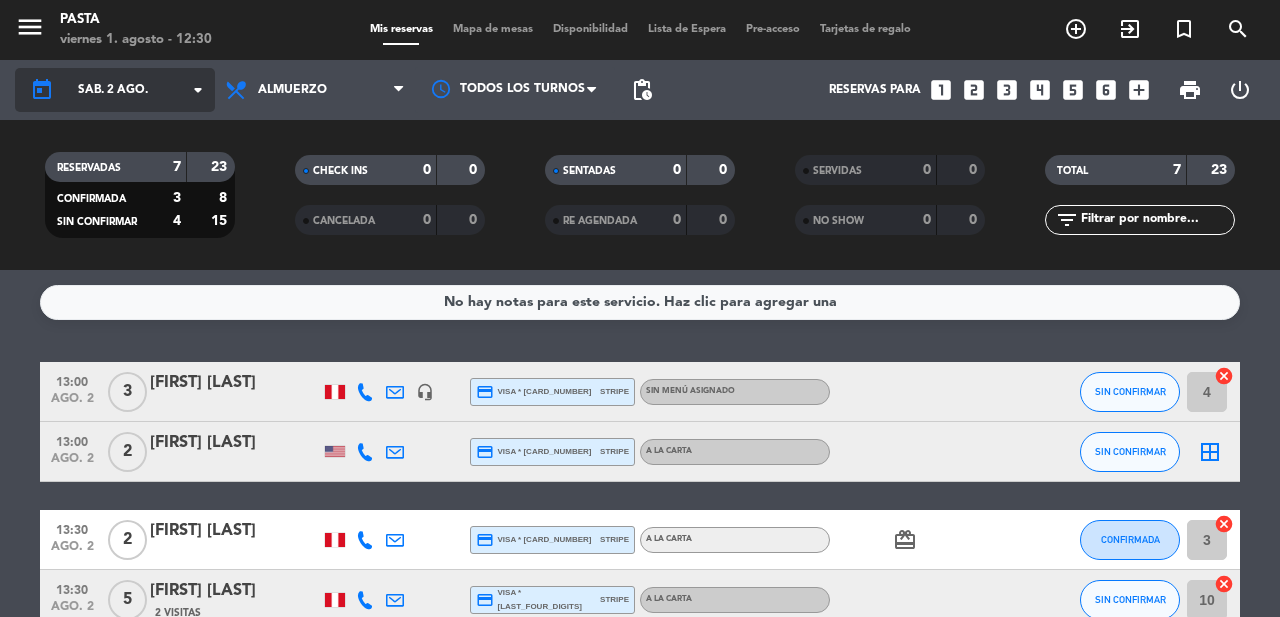 click on "sáb. 2 ago." 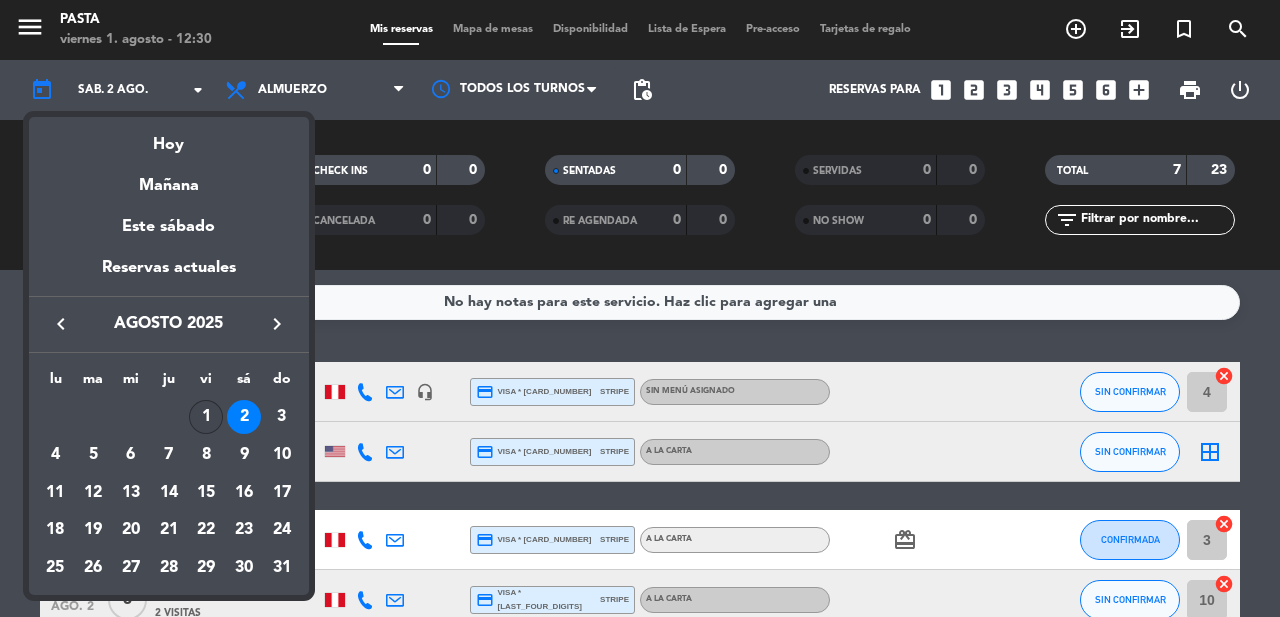 click on "1" at bounding box center [206, 417] 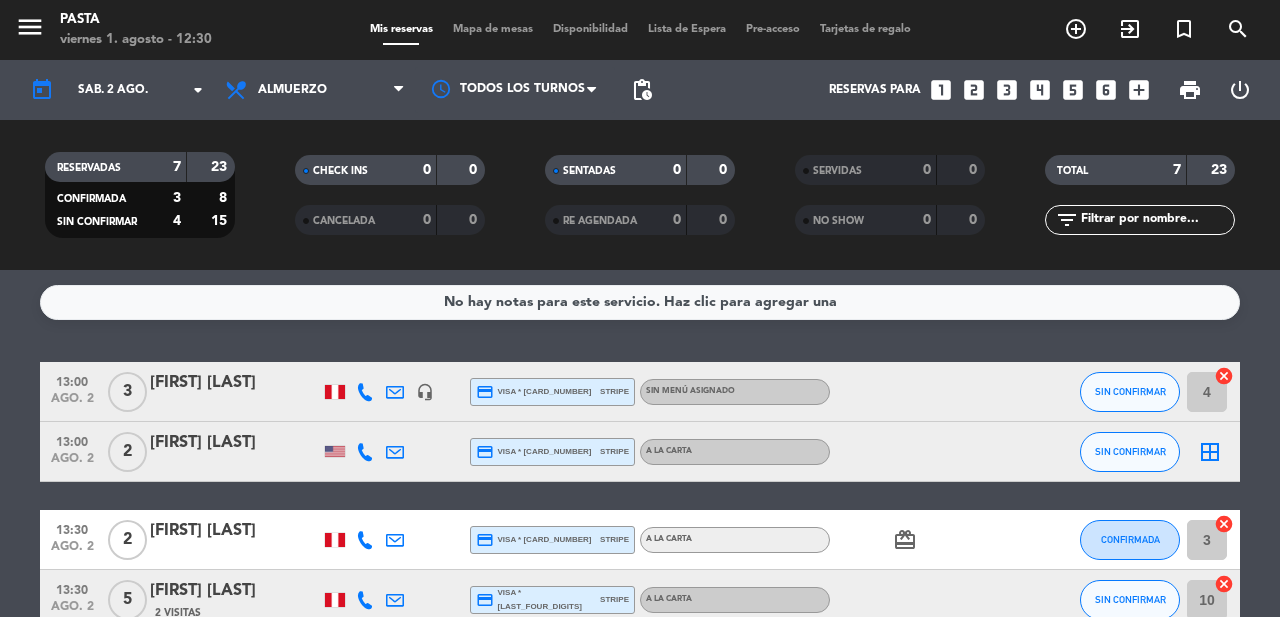 type on "vie. 1 ago." 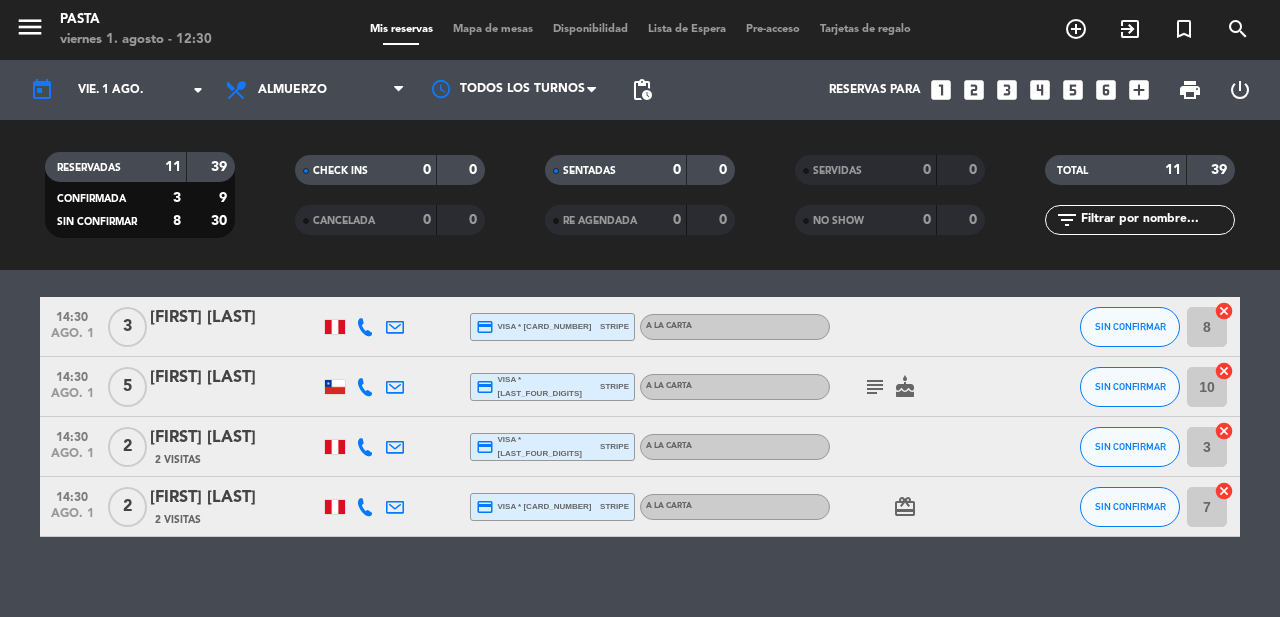 scroll, scrollTop: 568, scrollLeft: 0, axis: vertical 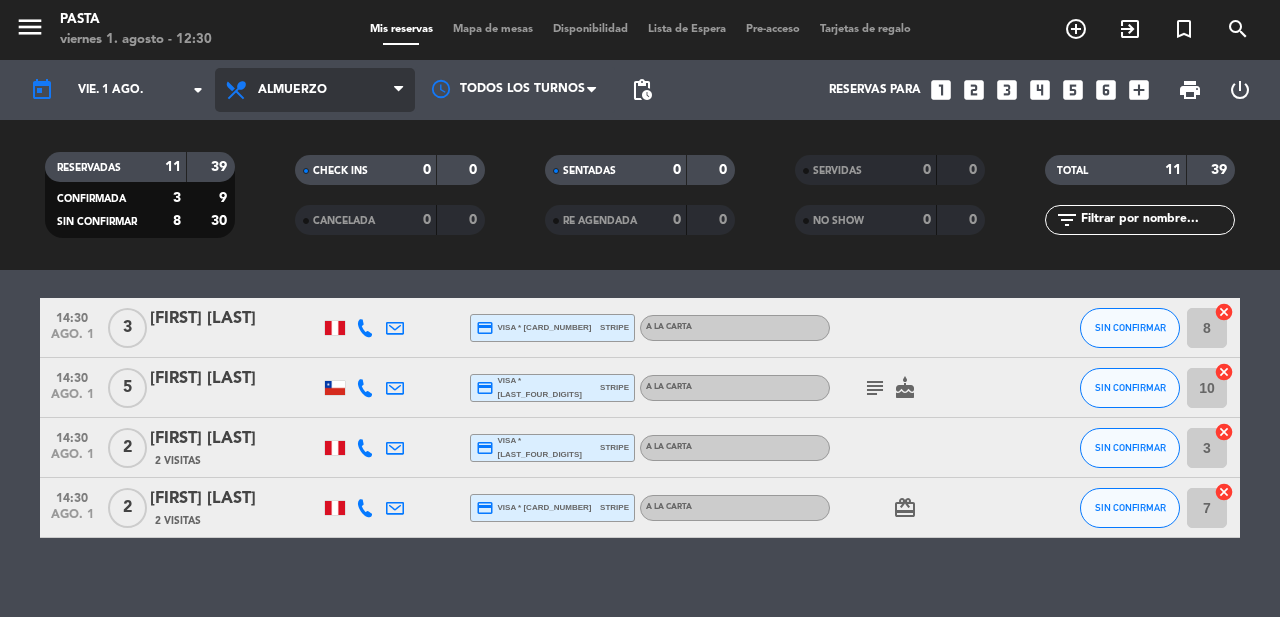 click on "Almuerzo" at bounding box center (315, 90) 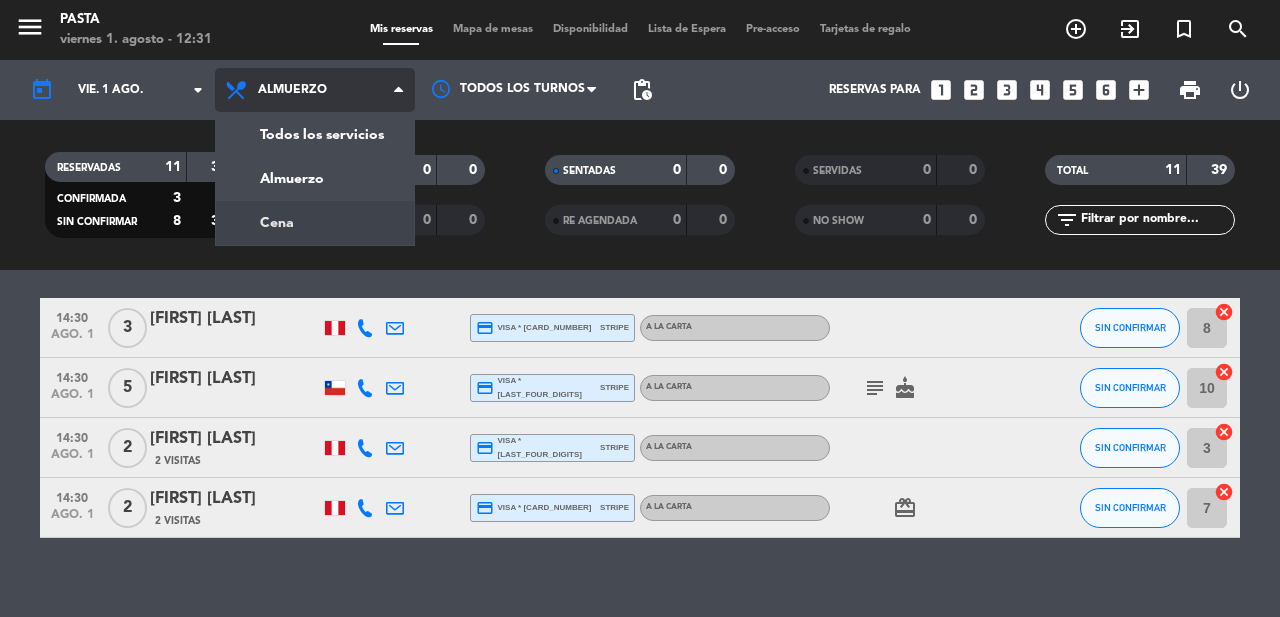 click on "menu  Pasta   [DAY] [NUMBER]. [MONTH] - [TIME]   Mis reservas   Mapa de mesas   Disponibilidad   Lista de Espera   Pre-acceso   Tarjetas de regalo  add_circle_outline exit_to_app turned_in_not search today    [DAY]. [NUMBER] [MONTH] arrow_drop_down  Todos los servicios  Almuerzo  Cena  Almuerzo  Todos los servicios  Almuerzo  Cena Todos los turnos pending_actions  Reservas para   looks_one   looks_2   looks_3   looks_4   looks_5   looks_6   add_box  print  power_settings_new   RESERVADAS   11   39   CONFIRMADA   3   9   SIN CONFIRMAR   8   30   CHECK INS   0   0   CANCELADA   0   0   SENTADAS   0   0   RE AGENDADA   0   0   SERVIDAS   0   0   NO SHOW   0   0   TOTAL   11   39  filter_list" 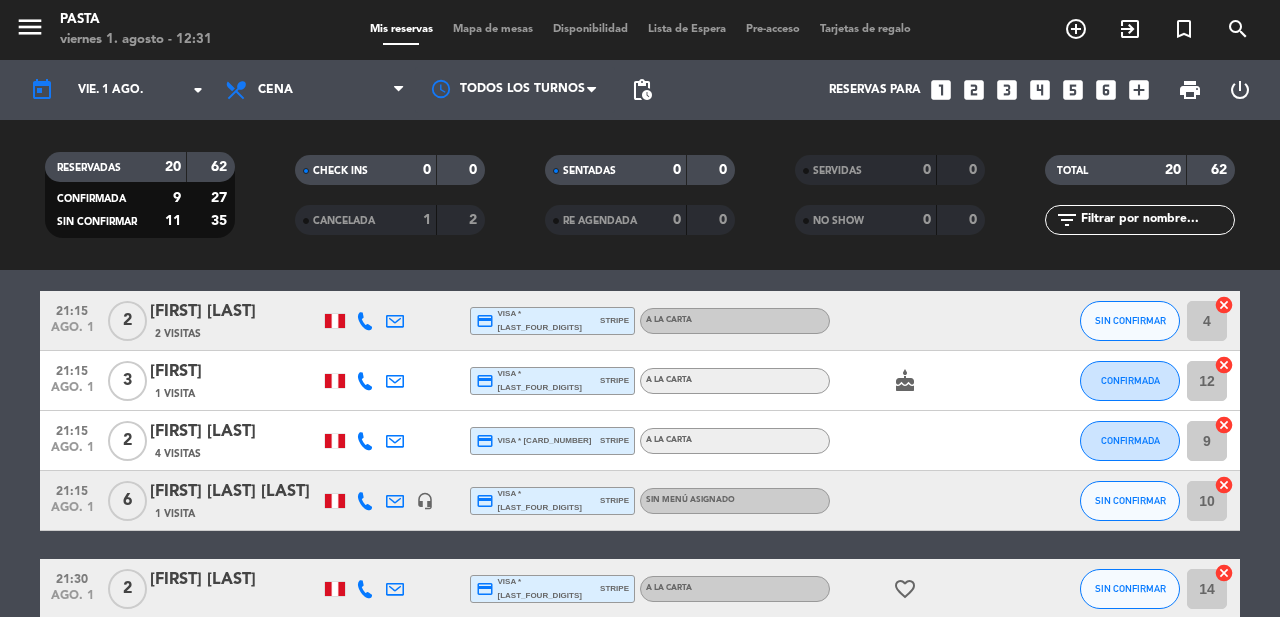 scroll, scrollTop: 602, scrollLeft: 0, axis: vertical 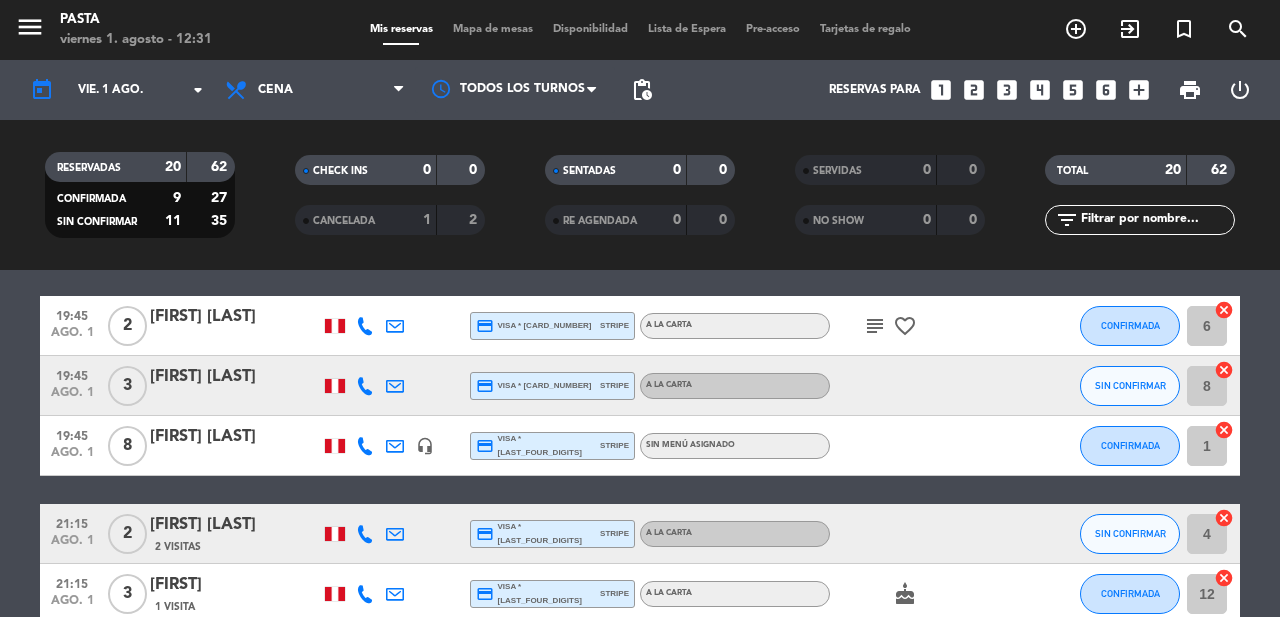 click on "[FIRST] [LAST]" 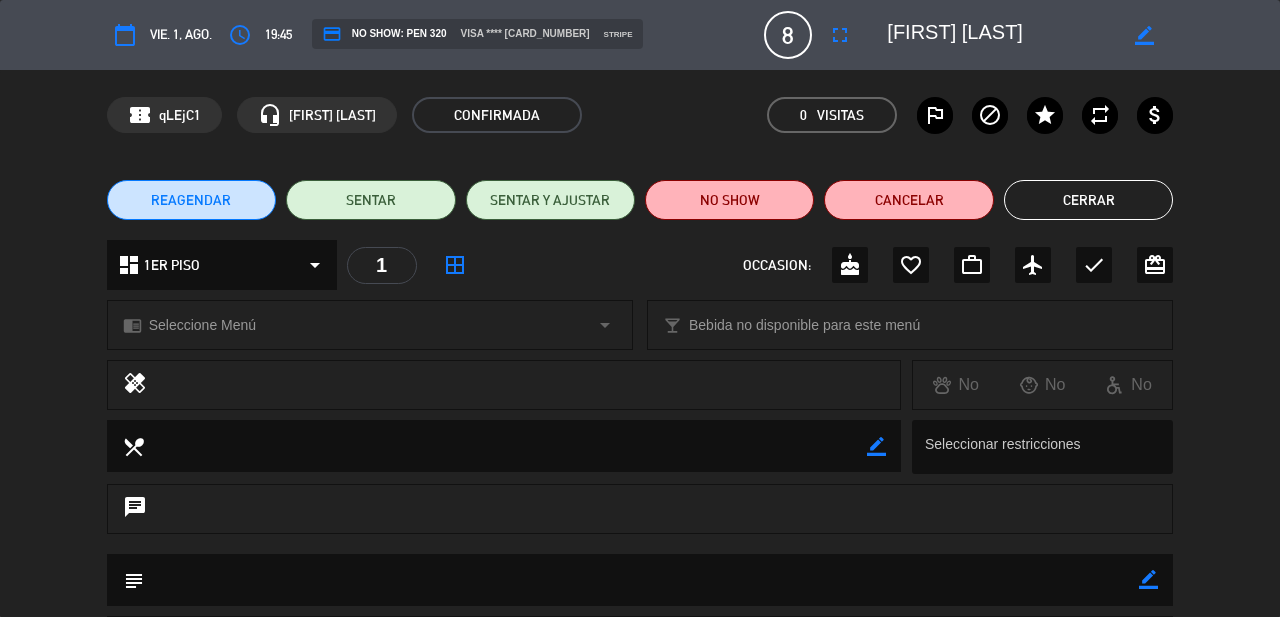 scroll, scrollTop: 42, scrollLeft: 0, axis: vertical 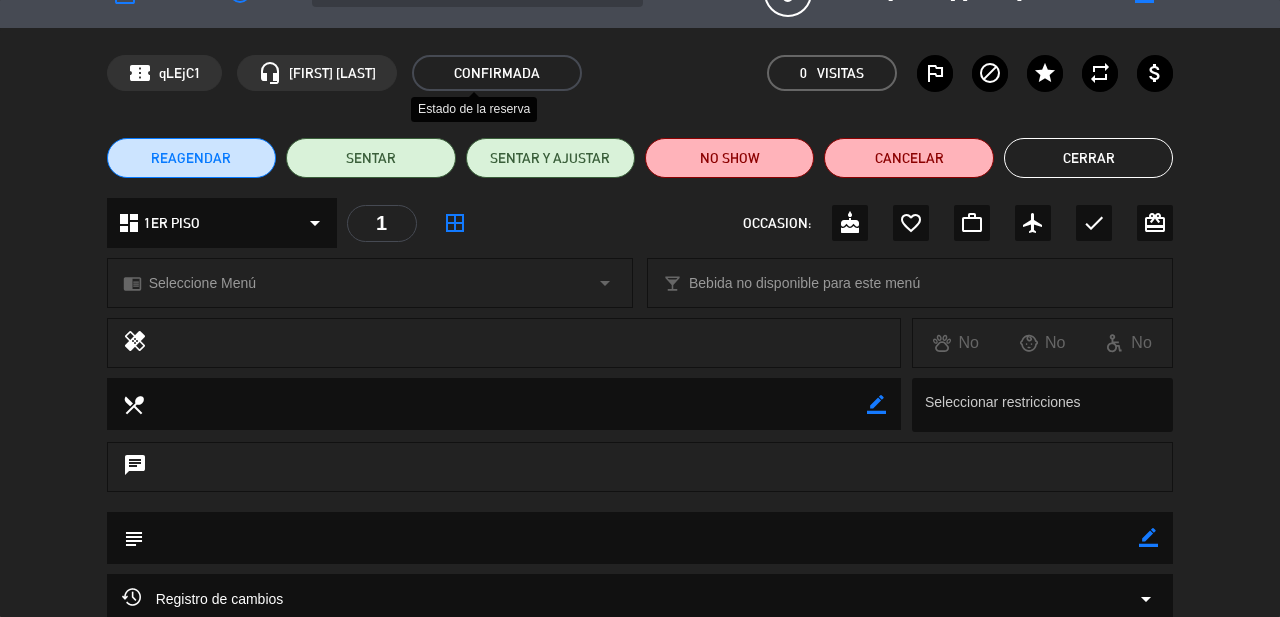 click on "CONFIRMADA" 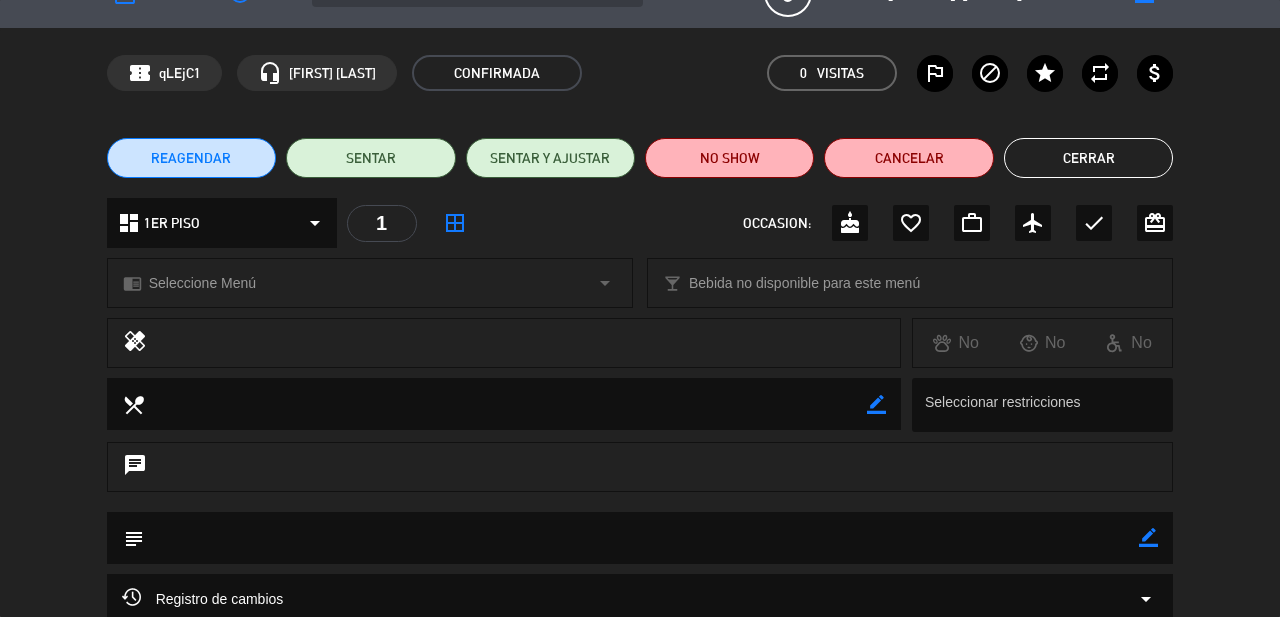 click on "confirmation_number  qLEjC1  headset_mic  [FIRST] [LAST]   CONFIRMADA  0 Visitas  outlined_flag   block   star   repeat   attach_money" 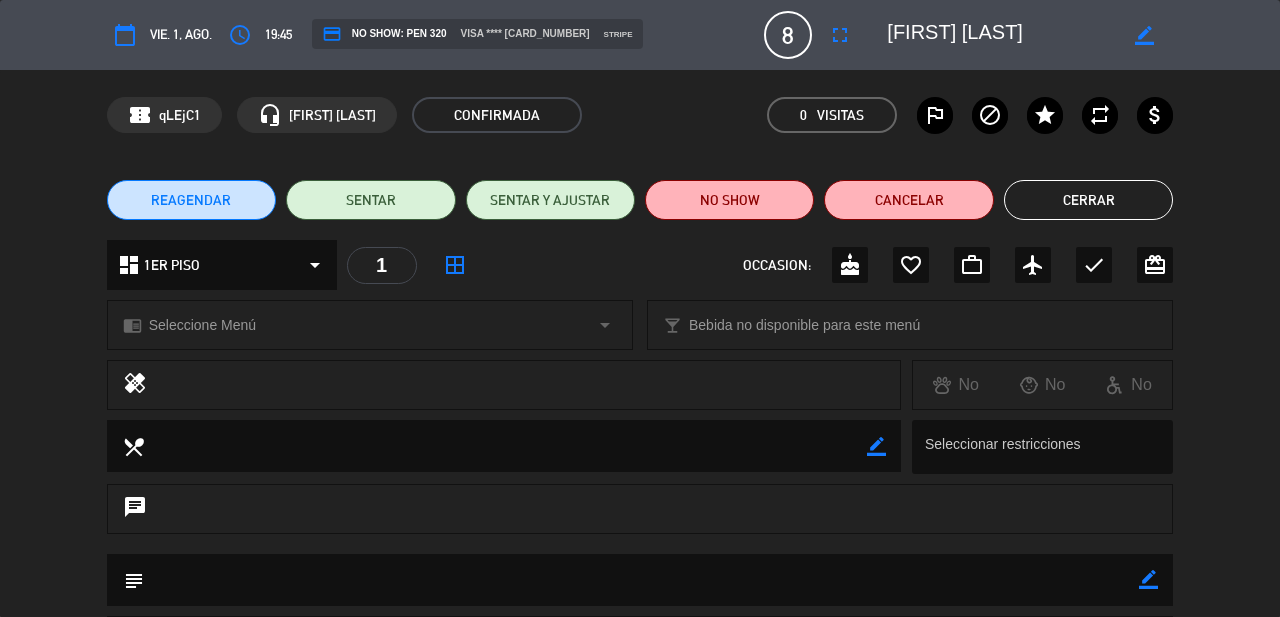 scroll, scrollTop: 0, scrollLeft: 0, axis: both 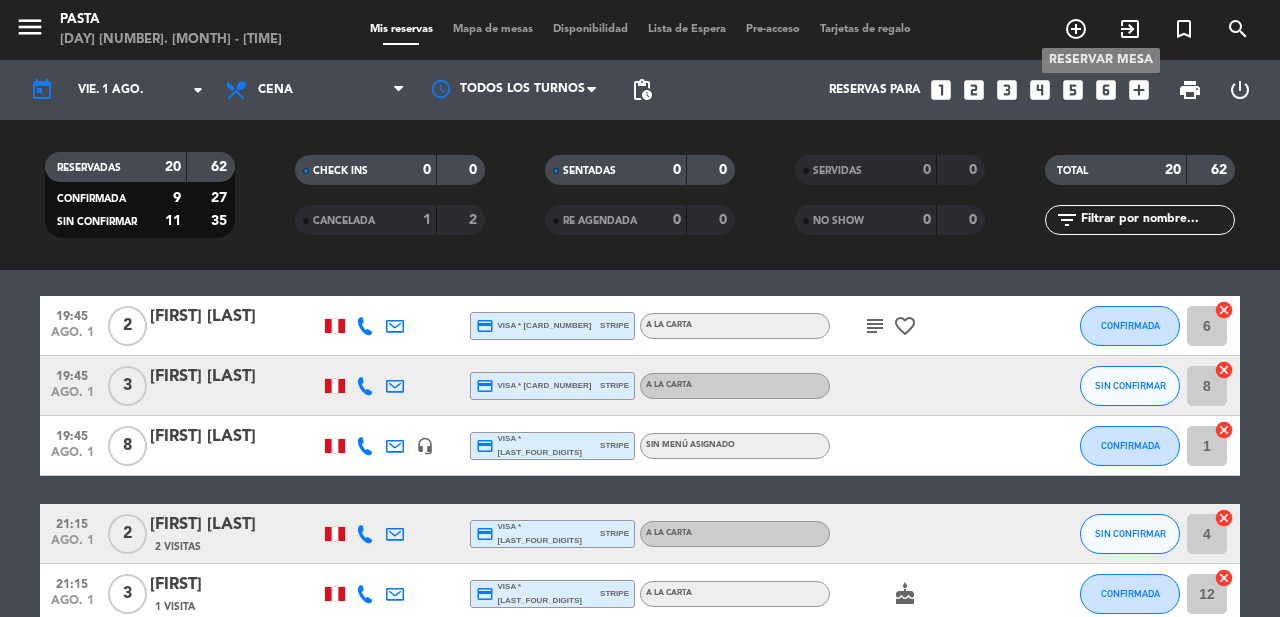click on "add_circle_outline" at bounding box center [1076, 29] 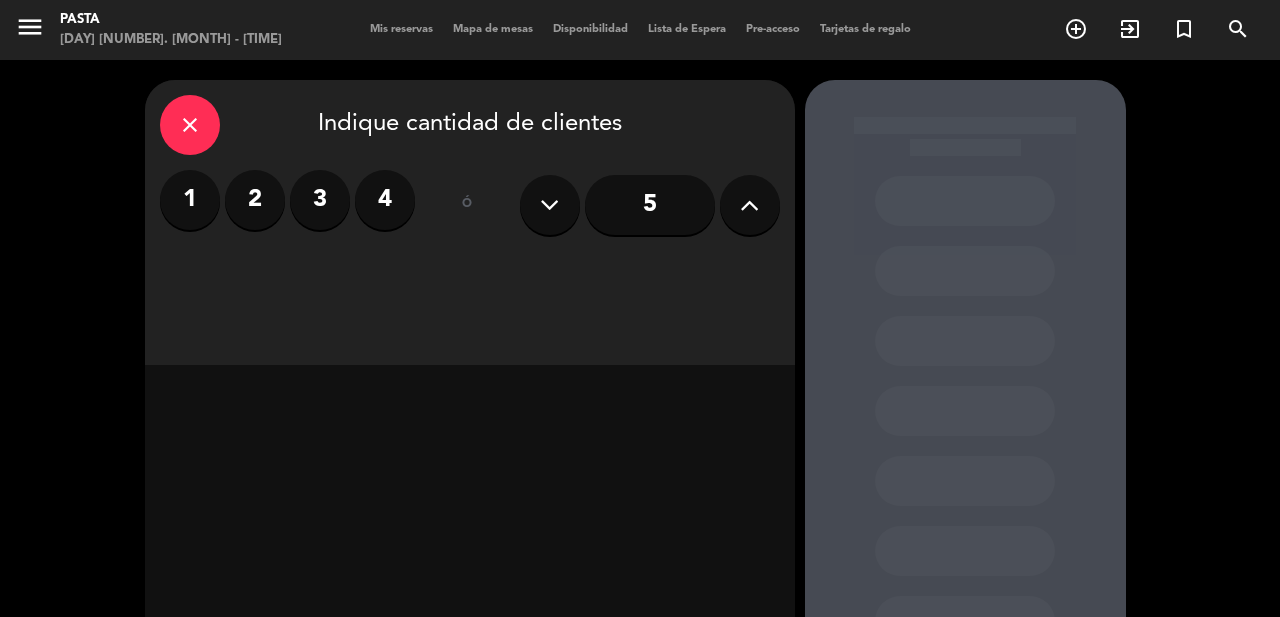 click on "2" at bounding box center (255, 200) 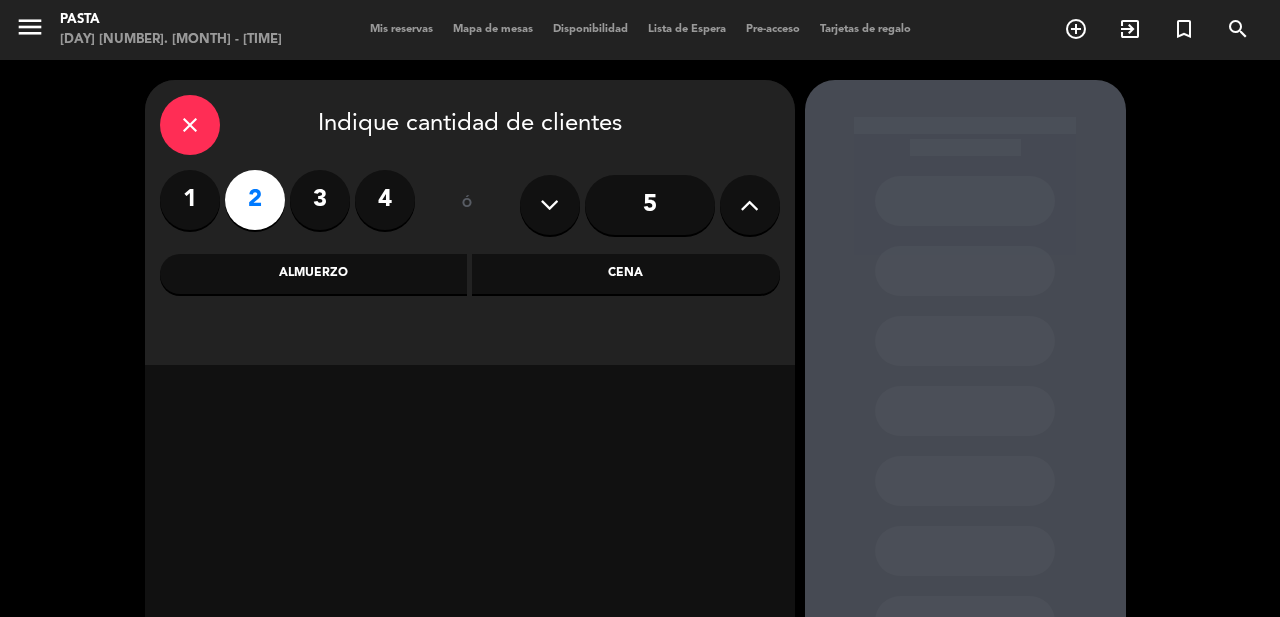 click on "close" at bounding box center [190, 125] 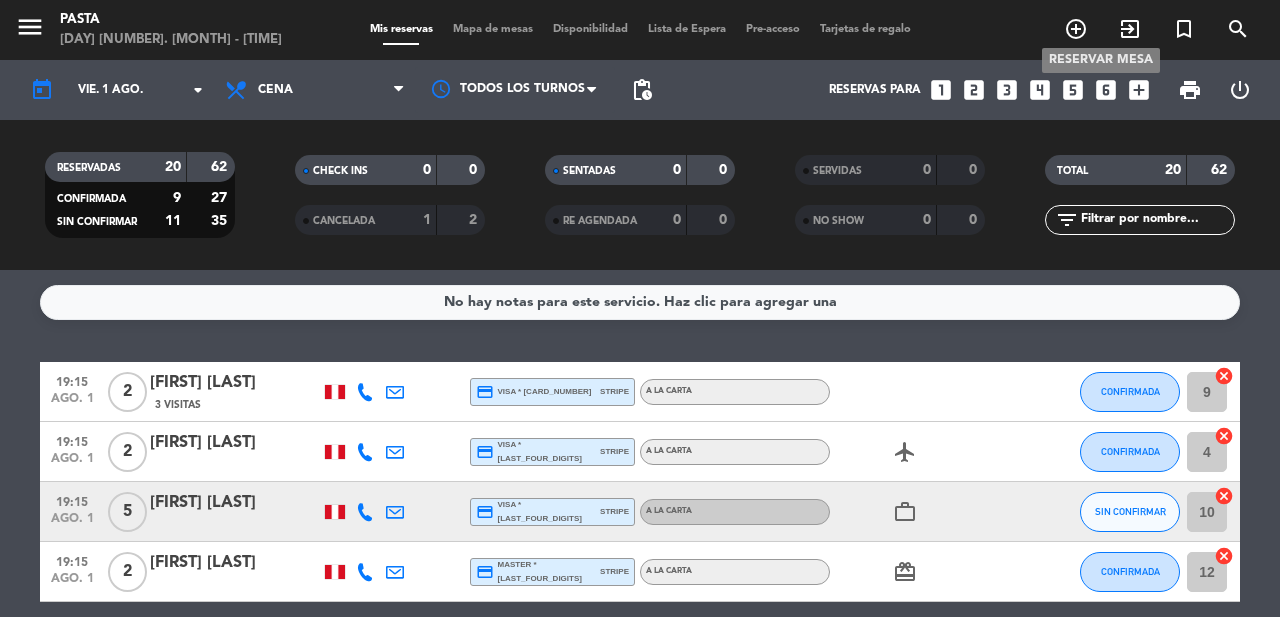 click on "add_circle_outline" at bounding box center [1076, 29] 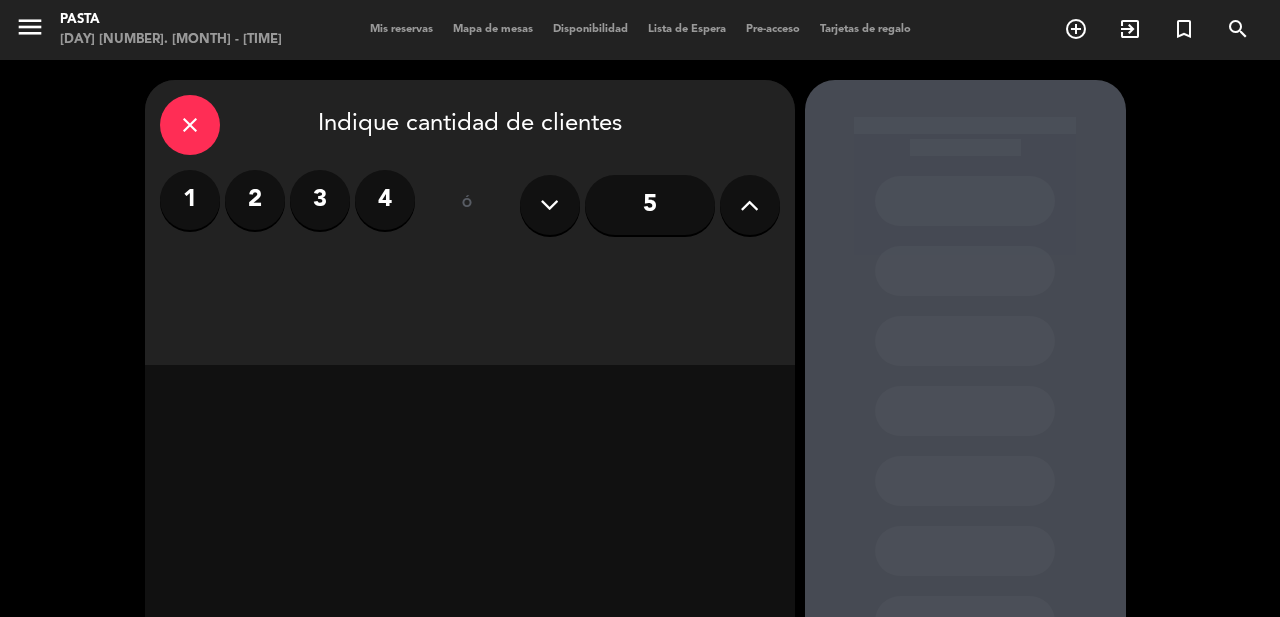 click on "close" at bounding box center [190, 125] 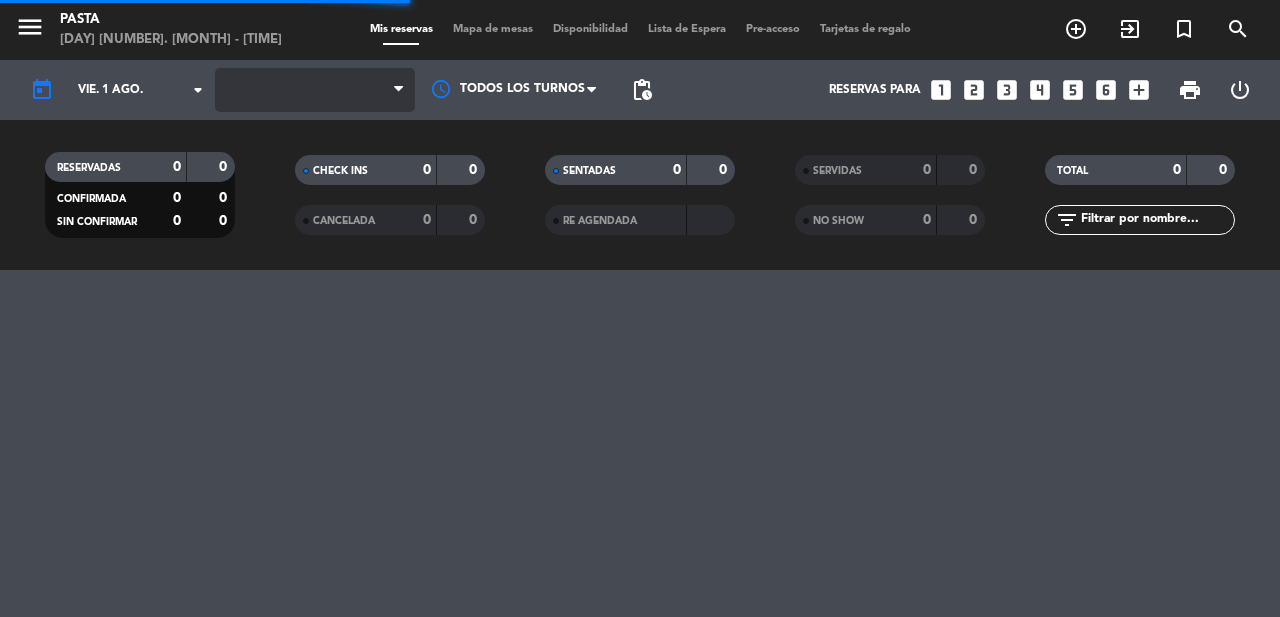 click at bounding box center [315, 90] 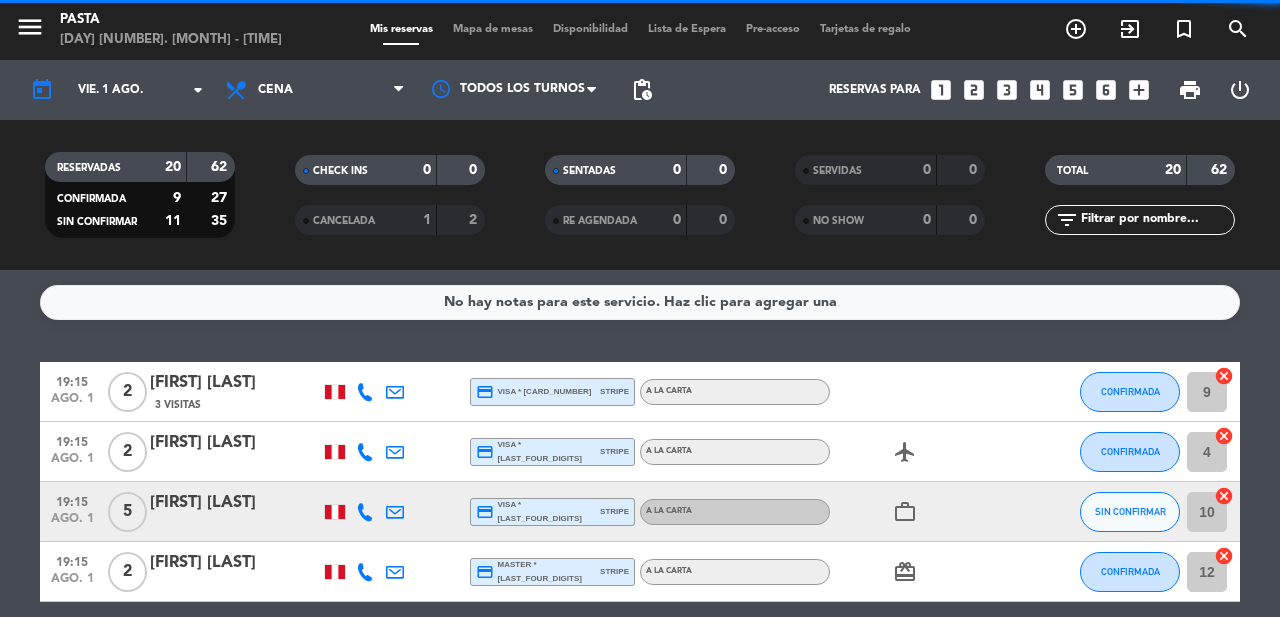 click on "Cena" at bounding box center (315, 90) 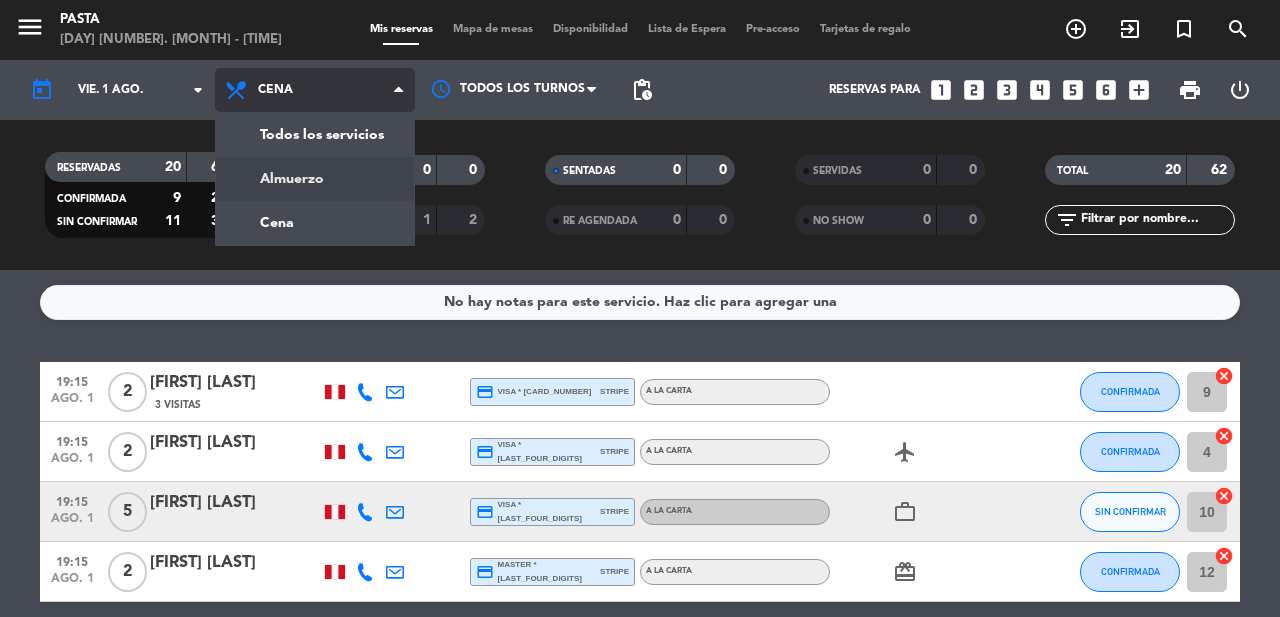 click on "menu  Pasta   [DAY] [NUMBER]. [MONTH] - [TIME]   Mis reservas   Mapa de mesas   Disponibilidad   Lista de Espera   Pre-acceso   Tarjetas de regalo  add_circle_outline exit_to_app turned_in_not search today    [DAY]. [NUMBER] [MONTH] arrow_drop_down  Todos los servicios  Almuerzo  Cena  Almuerzo  Todos los servicios  Almuerzo  Cena Todos los turnos pending_actions  Reservas para   looks_one   looks_2   looks_3   looks_4   looks_5   looks_6   add_box  print  power_settings_new   RESERVADAS   6   22   CONFIRMADA   1   2   SIN CONFIRMAR   5   20   CHECK INS   0   0   CANCELADA   1   5   SENTADAS   0   0   RE AGENDADA   0   0   SERVIDAS   0   0   NO SHOW   0   0   TOTAL   6   22  filter_list" 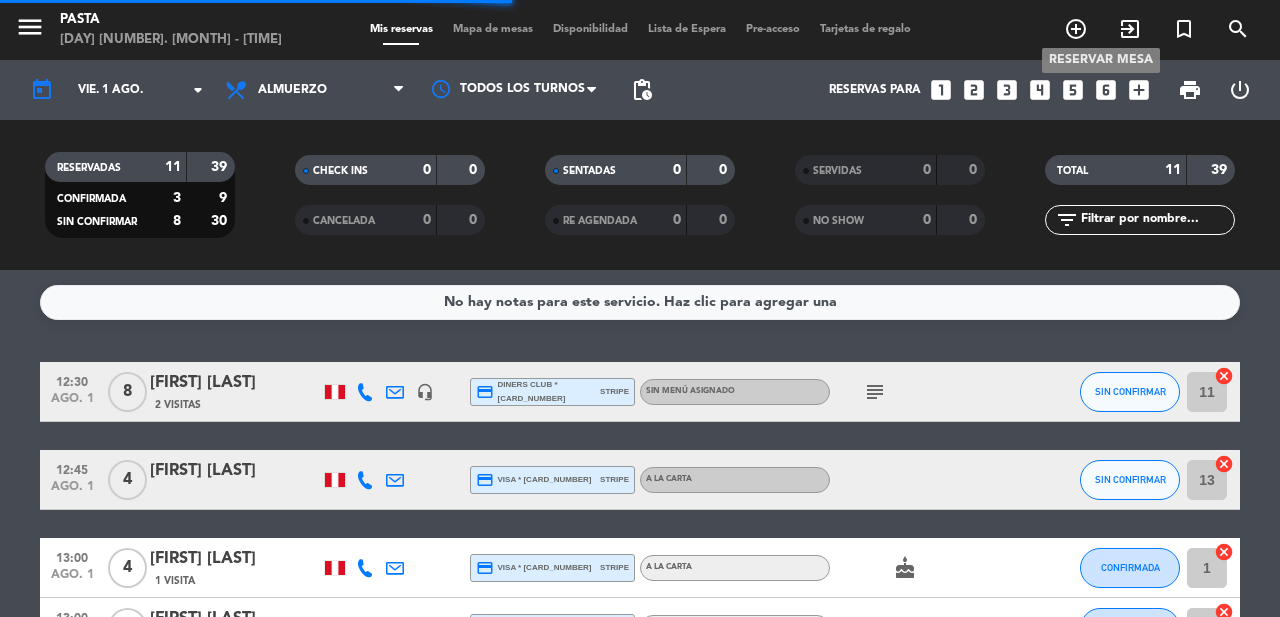 click on "add_circle_outline" at bounding box center [1076, 29] 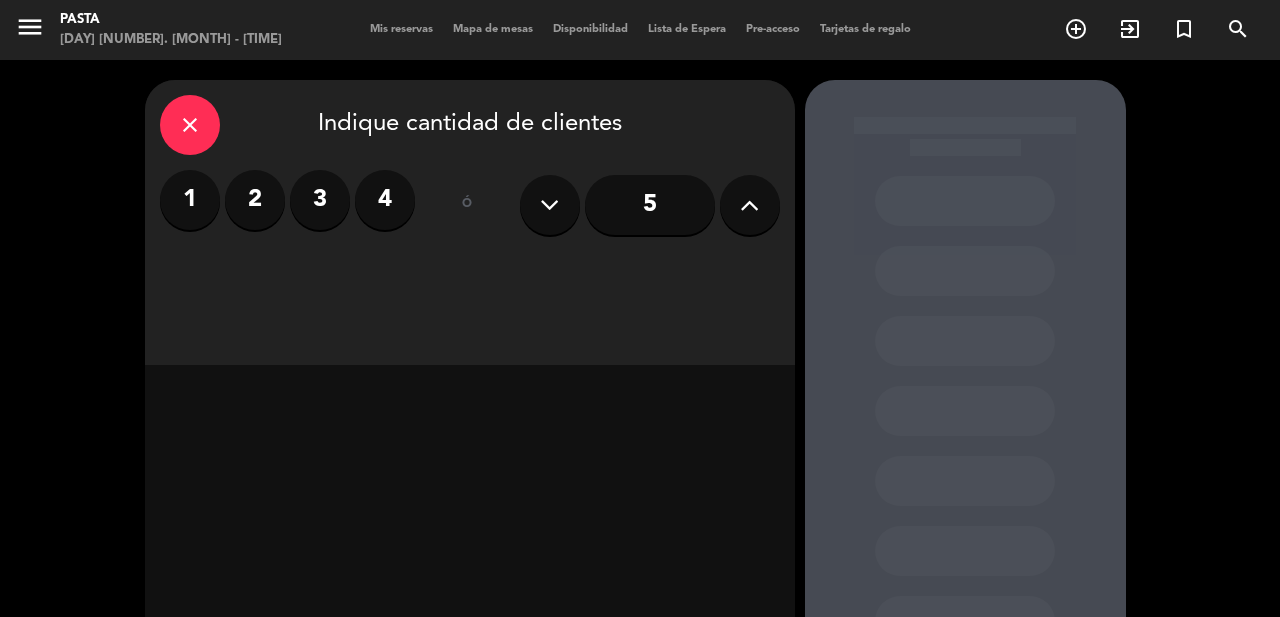 click on "2" at bounding box center [255, 200] 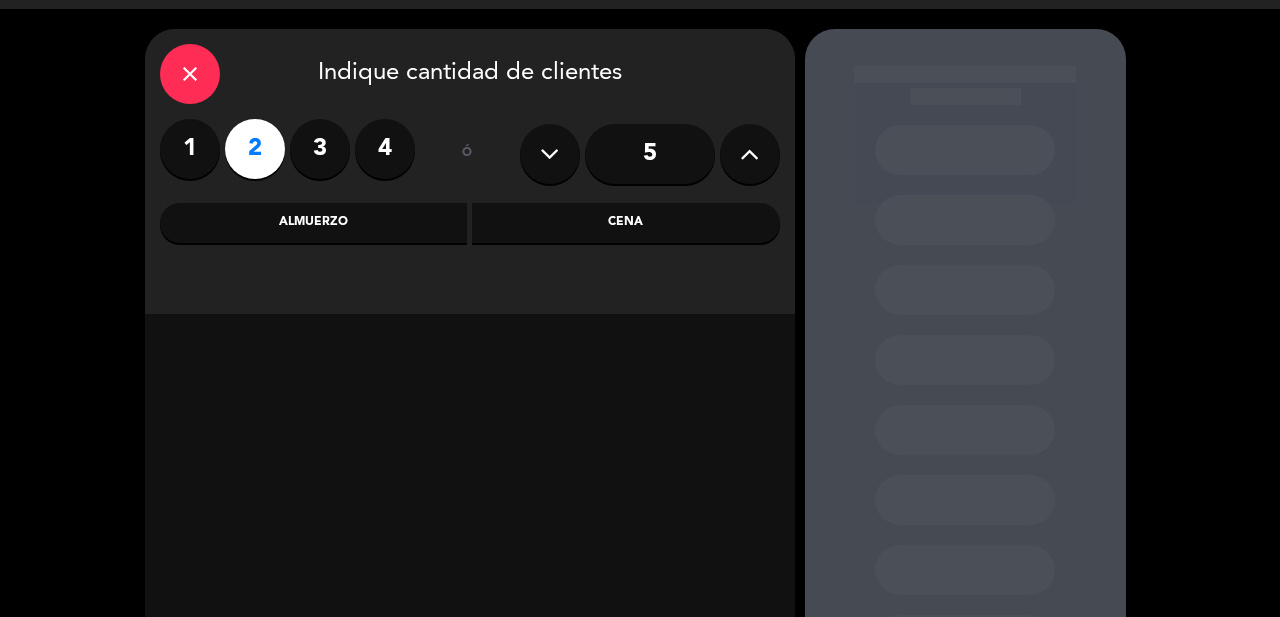 scroll, scrollTop: 55, scrollLeft: 0, axis: vertical 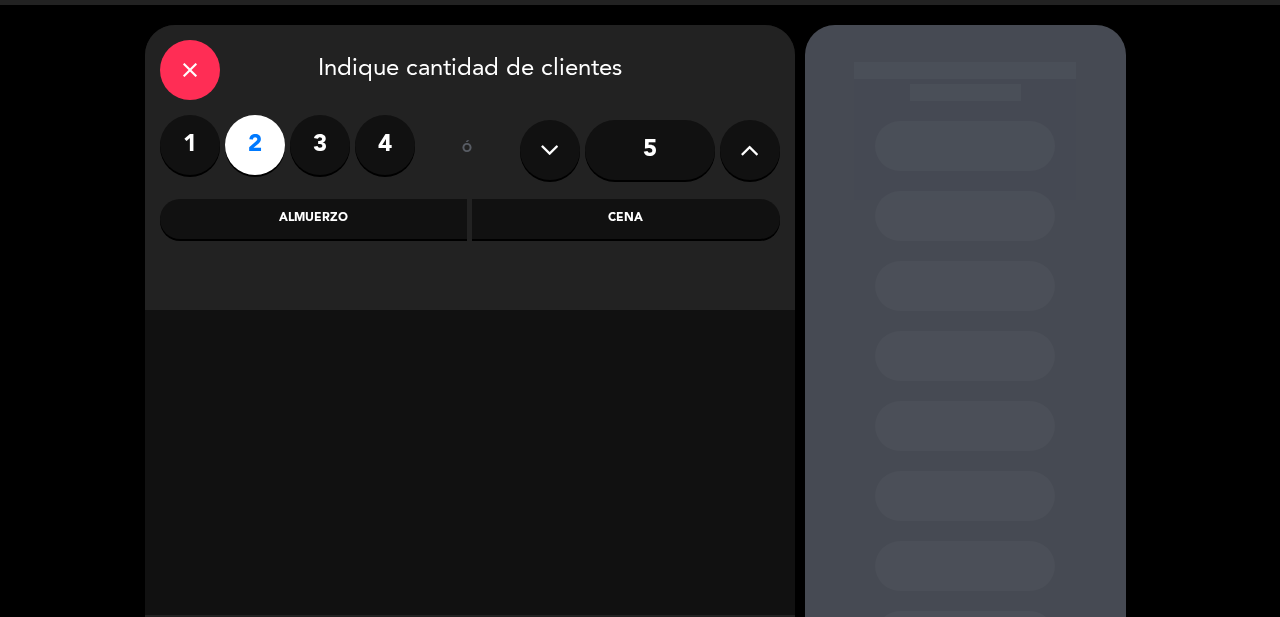 click on "Almuerzo" at bounding box center (314, 219) 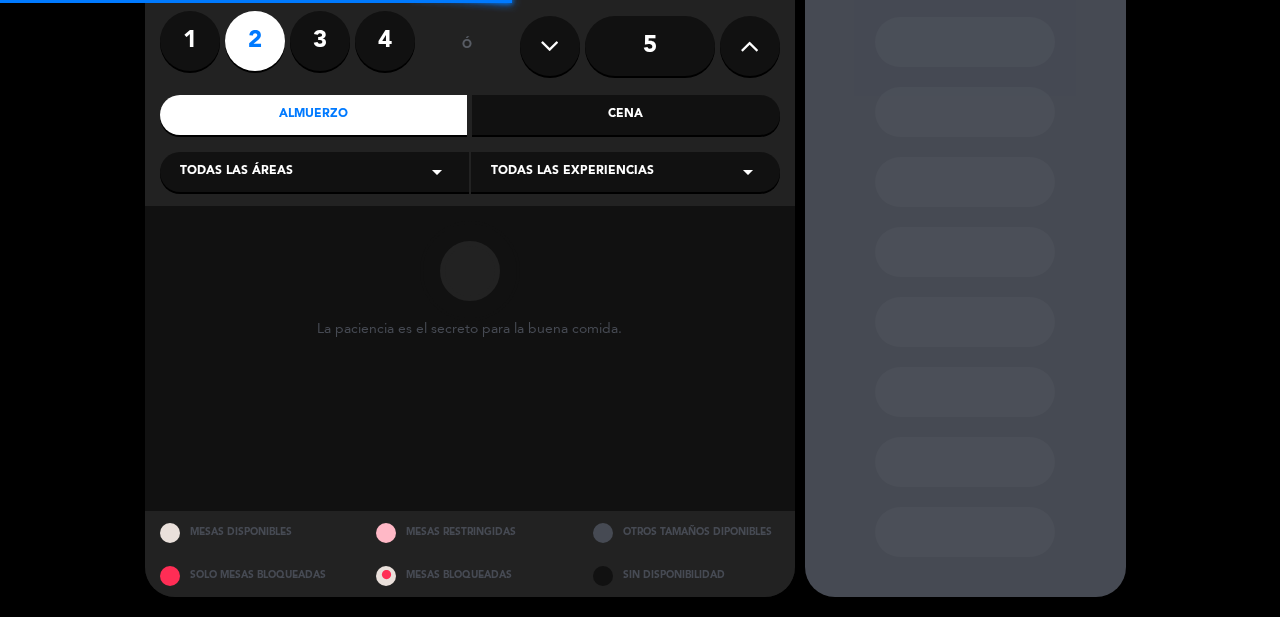 scroll, scrollTop: 159, scrollLeft: 0, axis: vertical 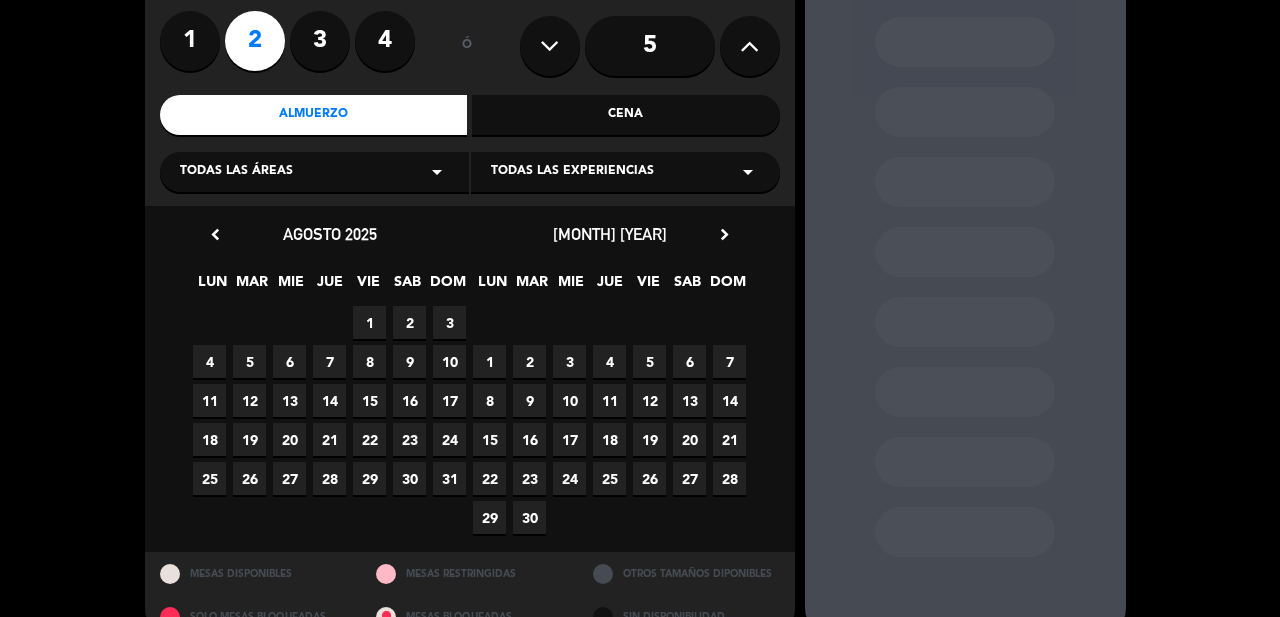 click on "1" at bounding box center (369, 322) 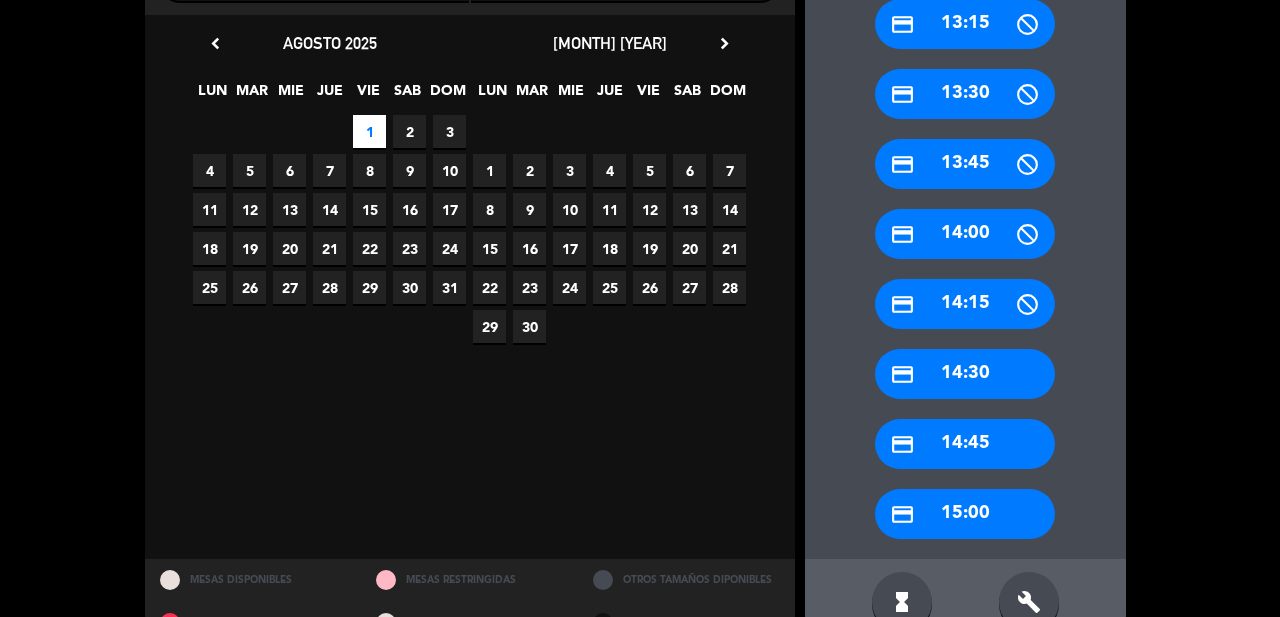scroll, scrollTop: 381, scrollLeft: 0, axis: vertical 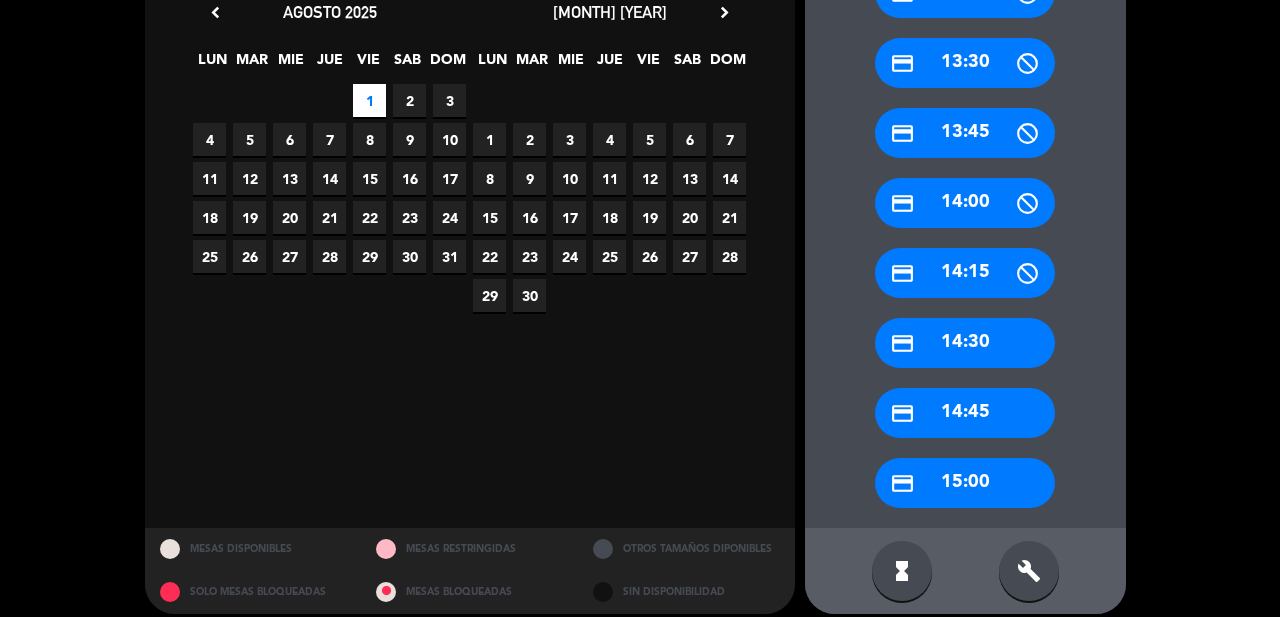 click on "credit_card  14:30" at bounding box center (965, 343) 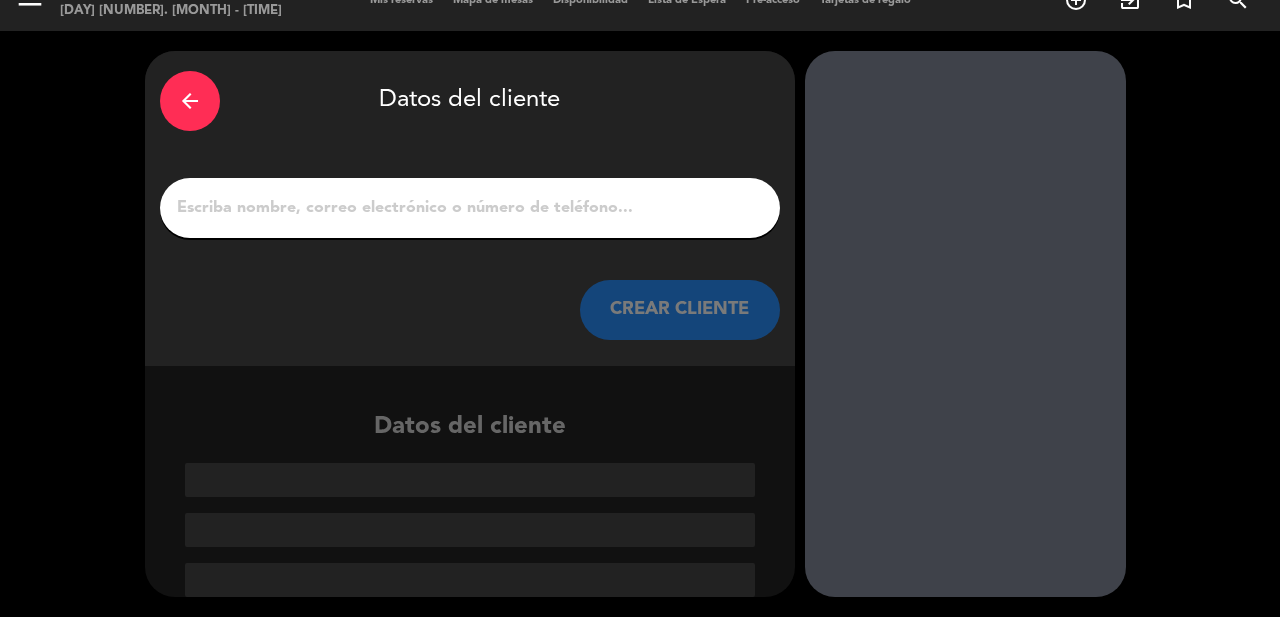 scroll, scrollTop: 15, scrollLeft: 0, axis: vertical 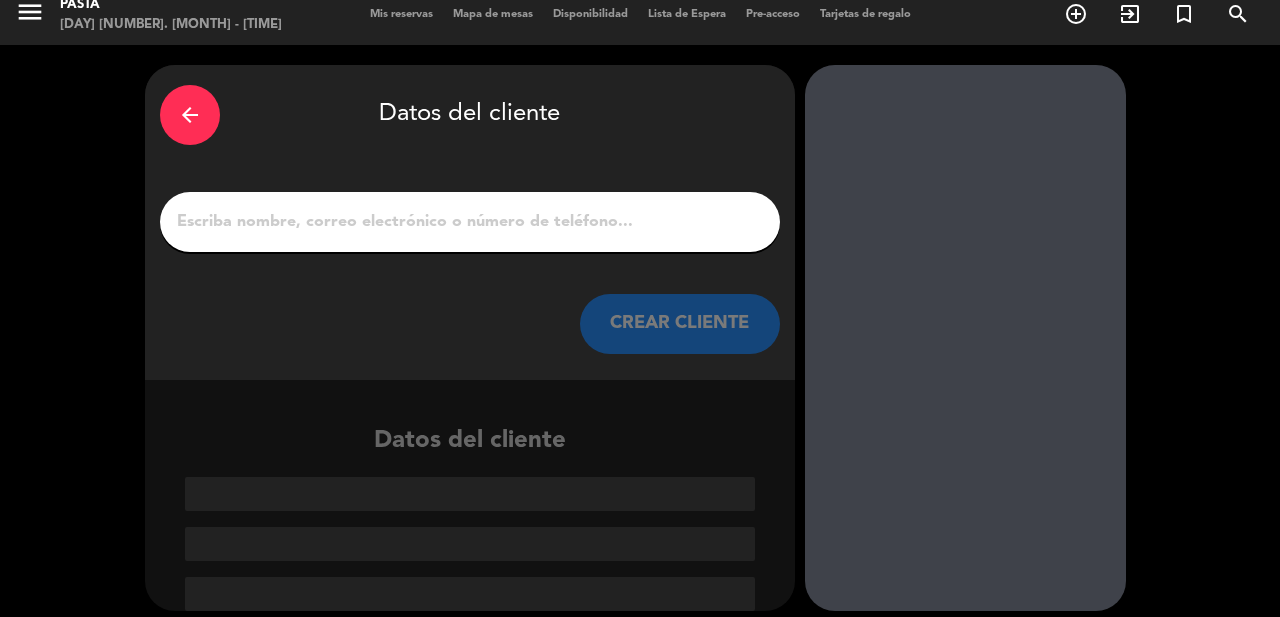 click at bounding box center (470, 222) 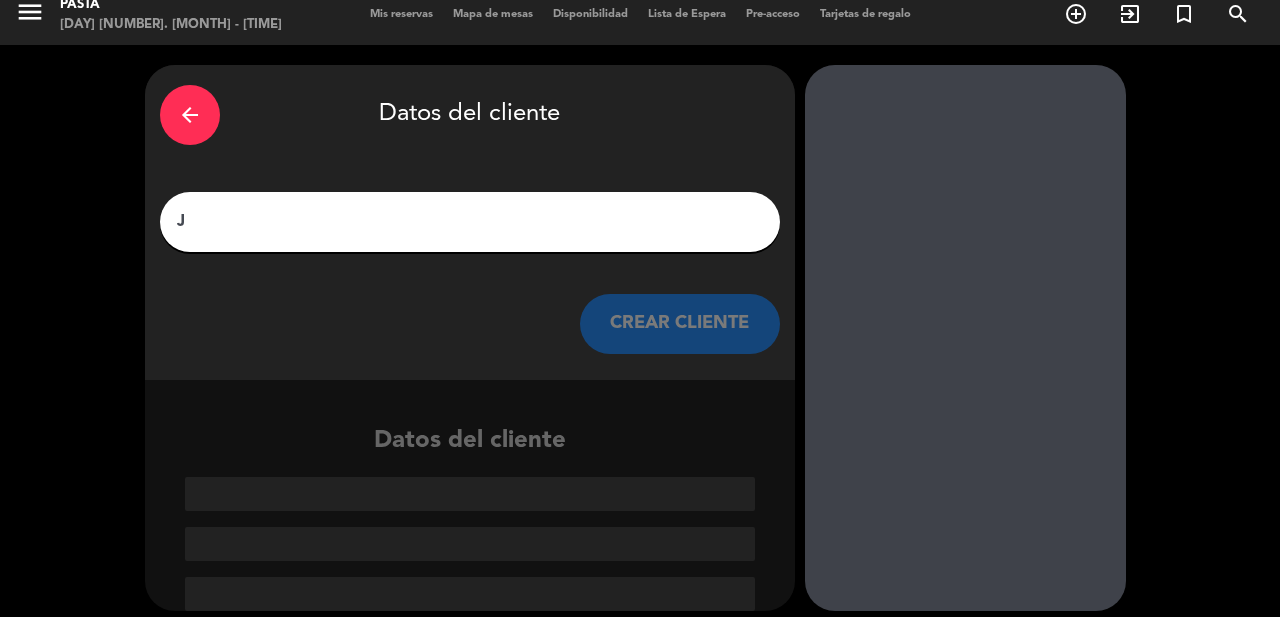 scroll, scrollTop: 0, scrollLeft: 0, axis: both 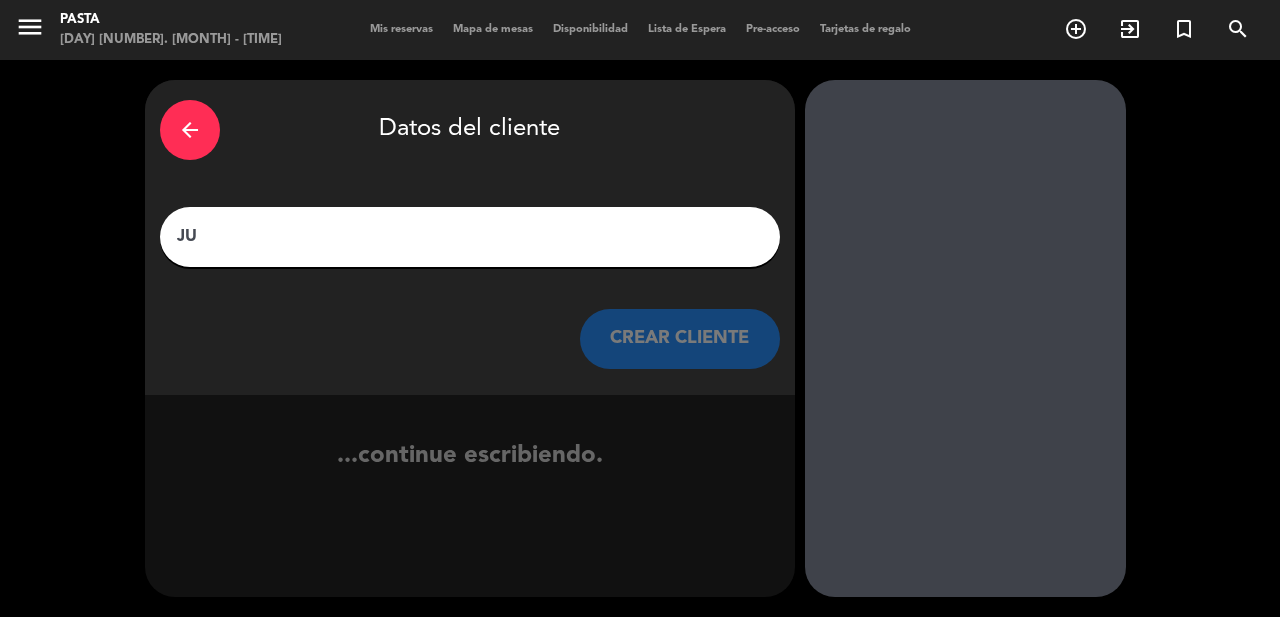 type on "J" 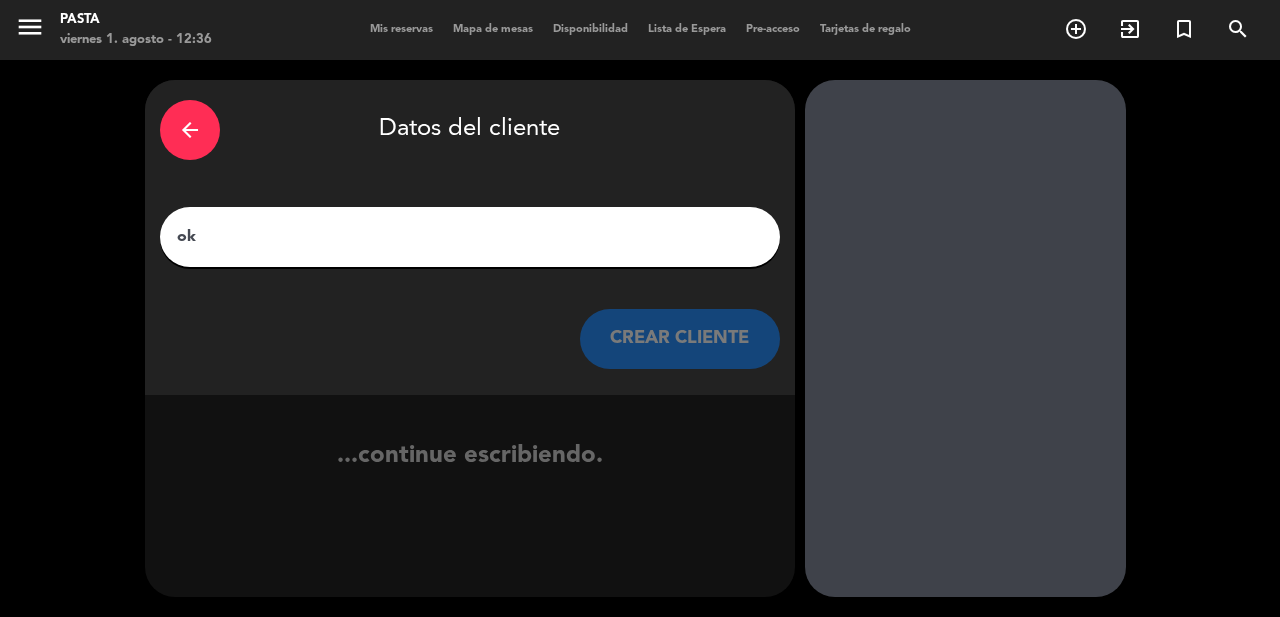 type on "ok" 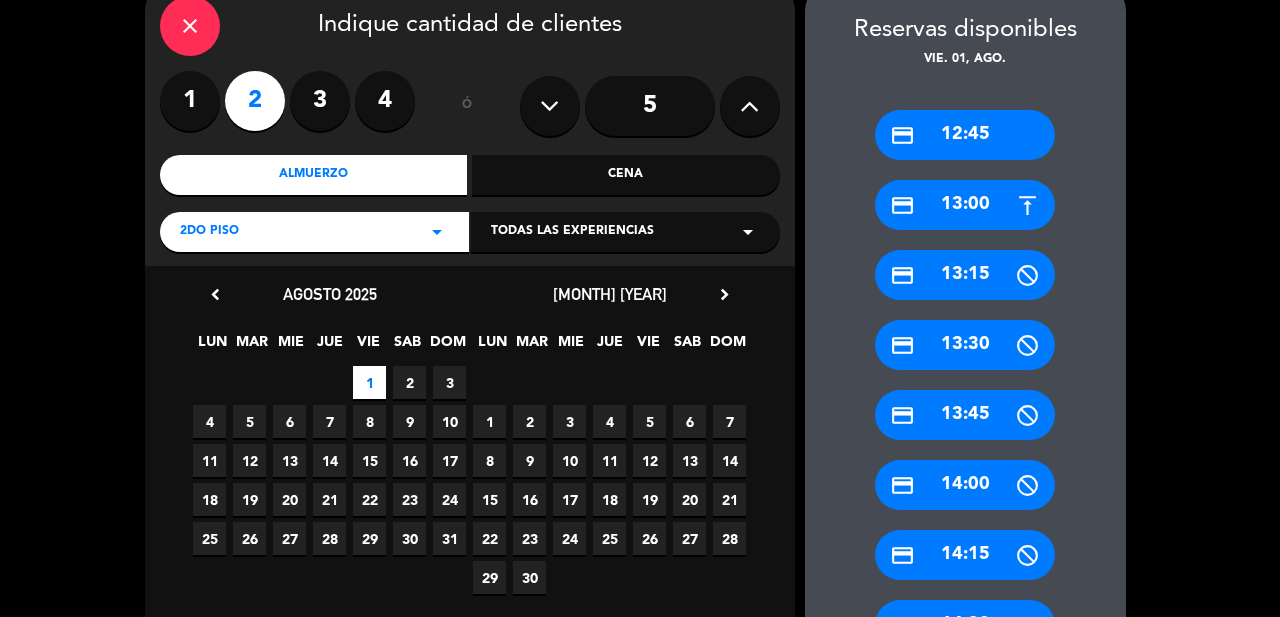 scroll, scrollTop: 152, scrollLeft: 0, axis: vertical 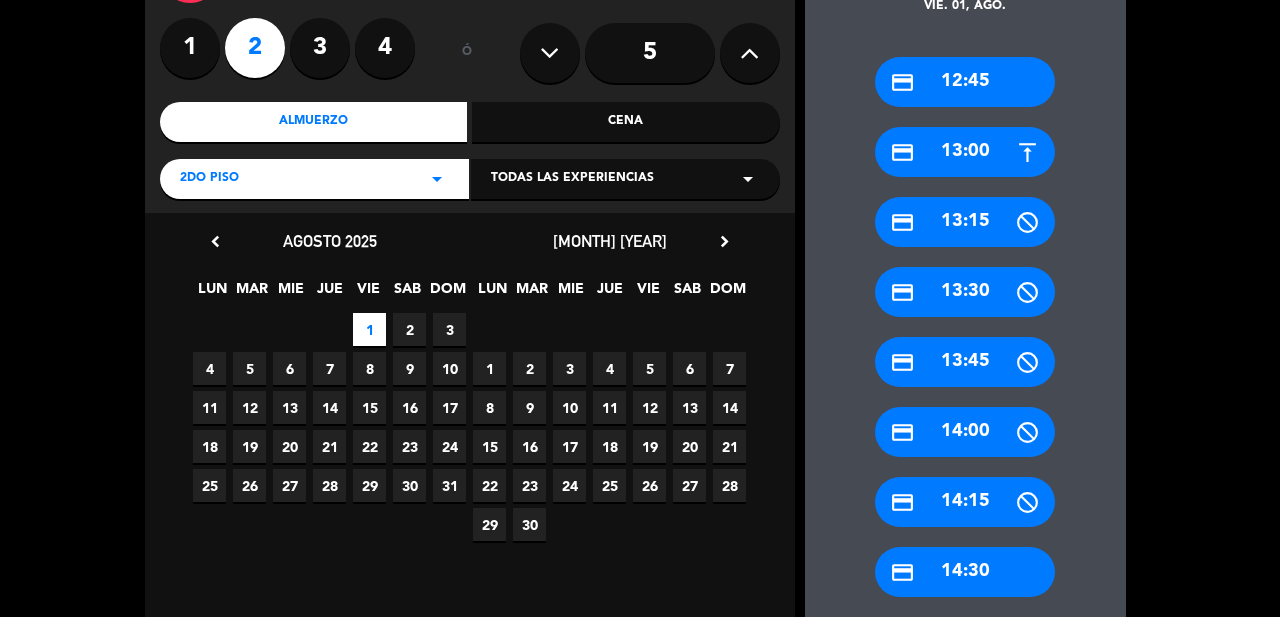 click on "credit_card  14:30" at bounding box center [965, 572] 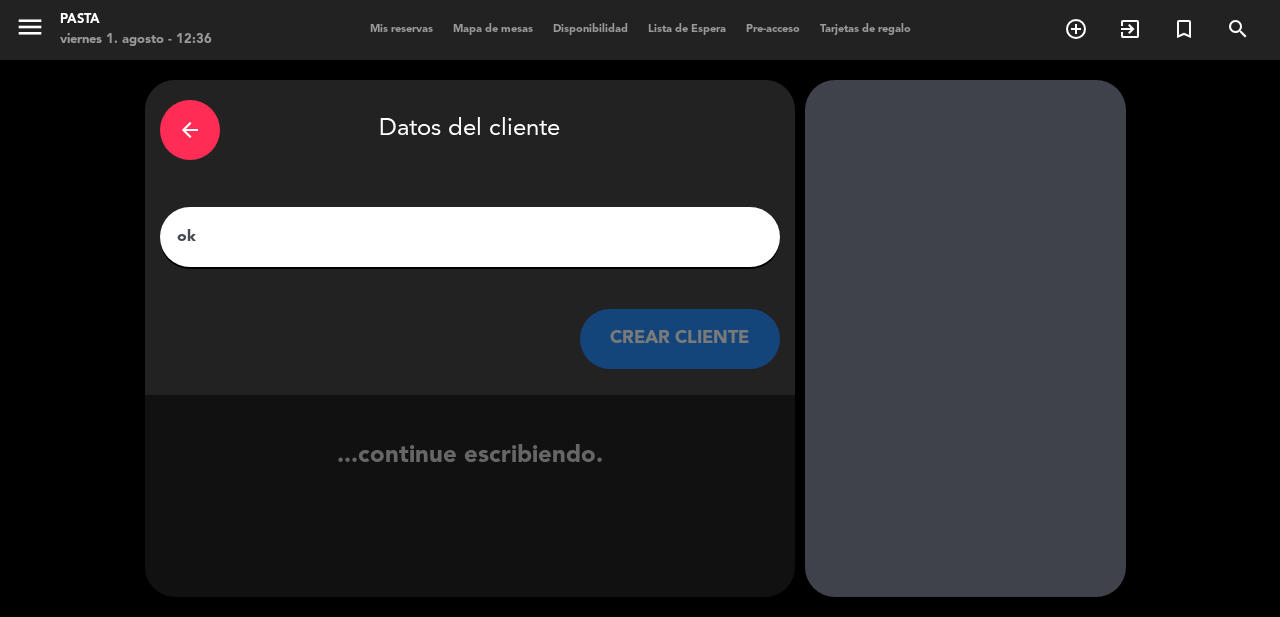 scroll, scrollTop: 0, scrollLeft: 0, axis: both 